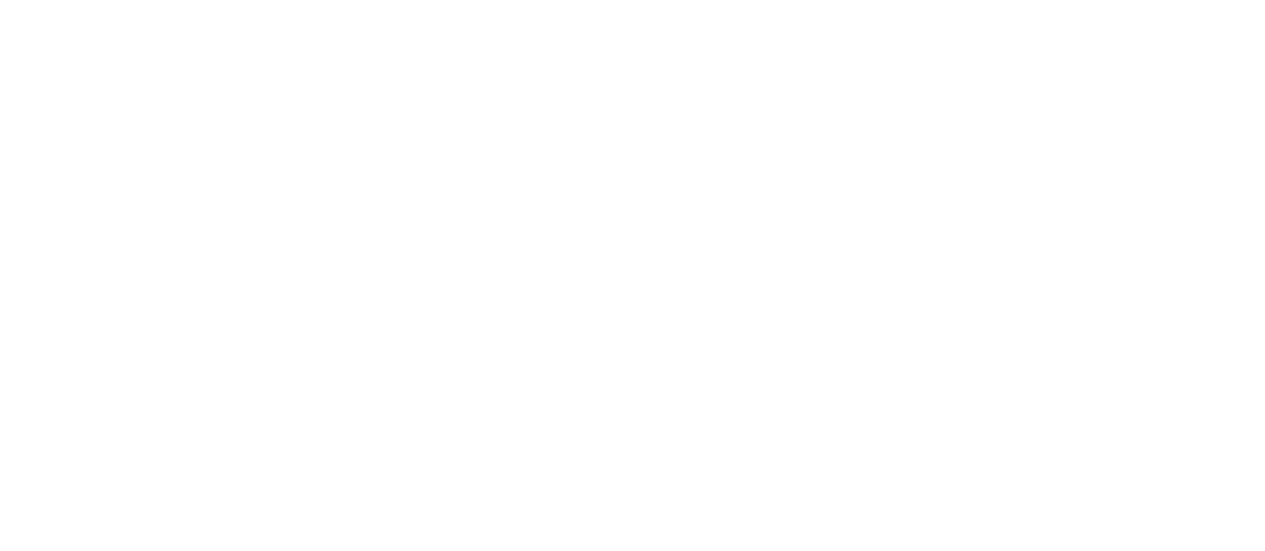 scroll, scrollTop: 0, scrollLeft: 0, axis: both 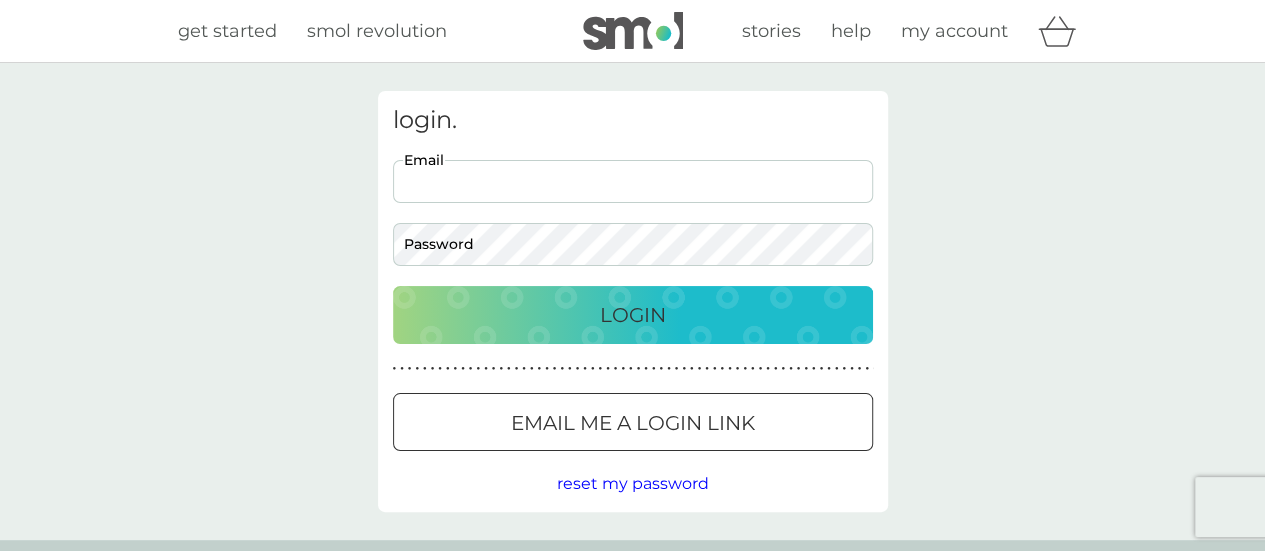 click on "Email" at bounding box center [633, 181] 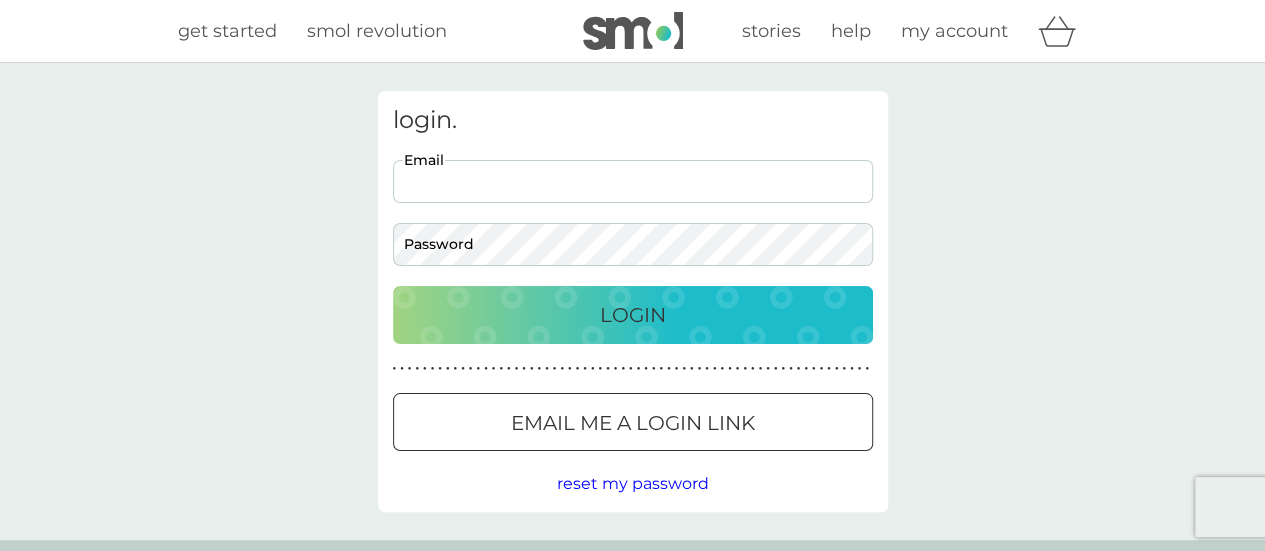 type on "rainyday70@hotmail.co.uk" 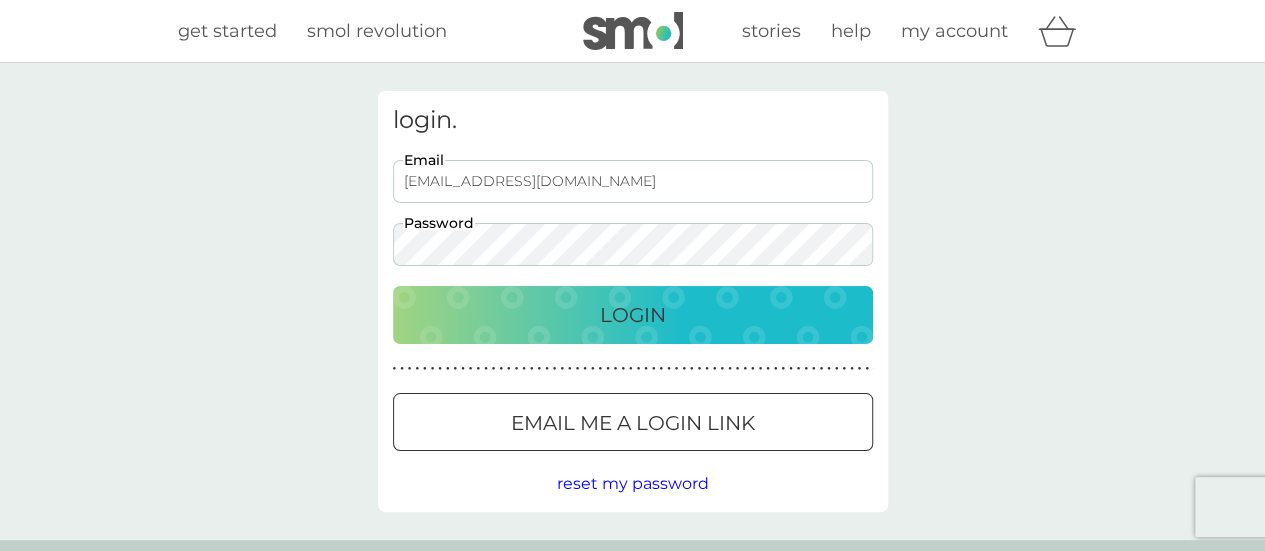 click on "Login" at bounding box center [633, 315] 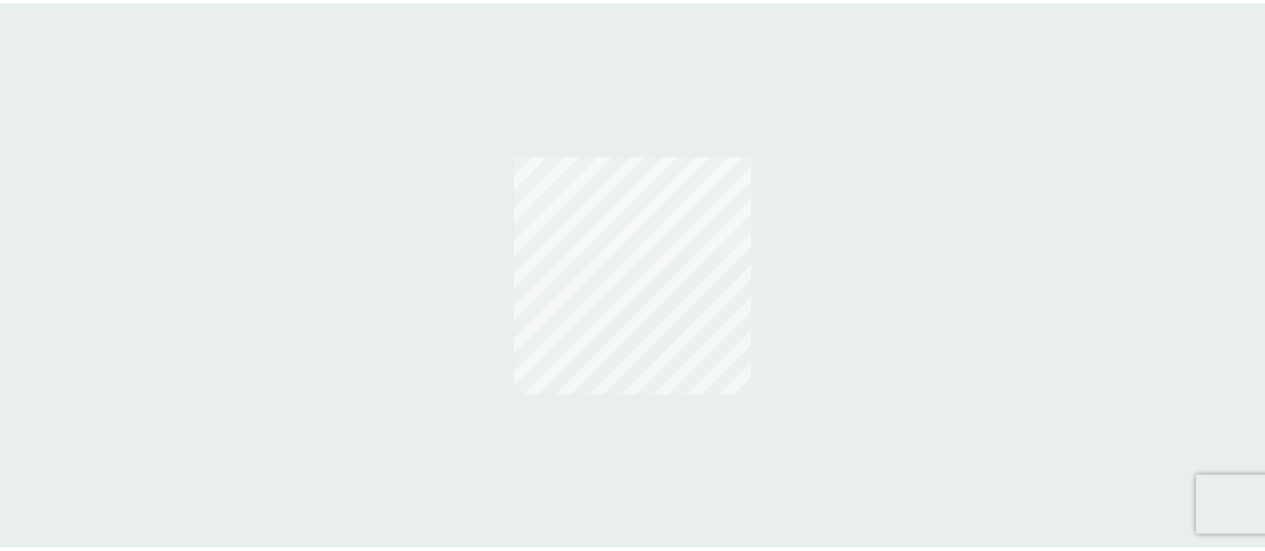 scroll, scrollTop: 0, scrollLeft: 0, axis: both 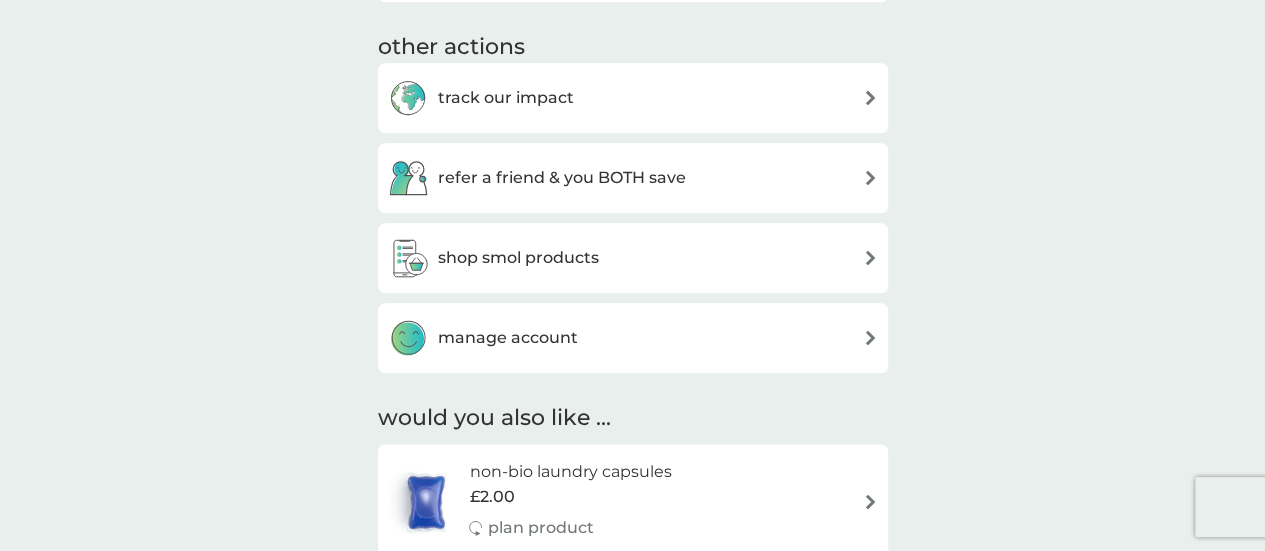 click on "shop smol products" at bounding box center [518, 258] 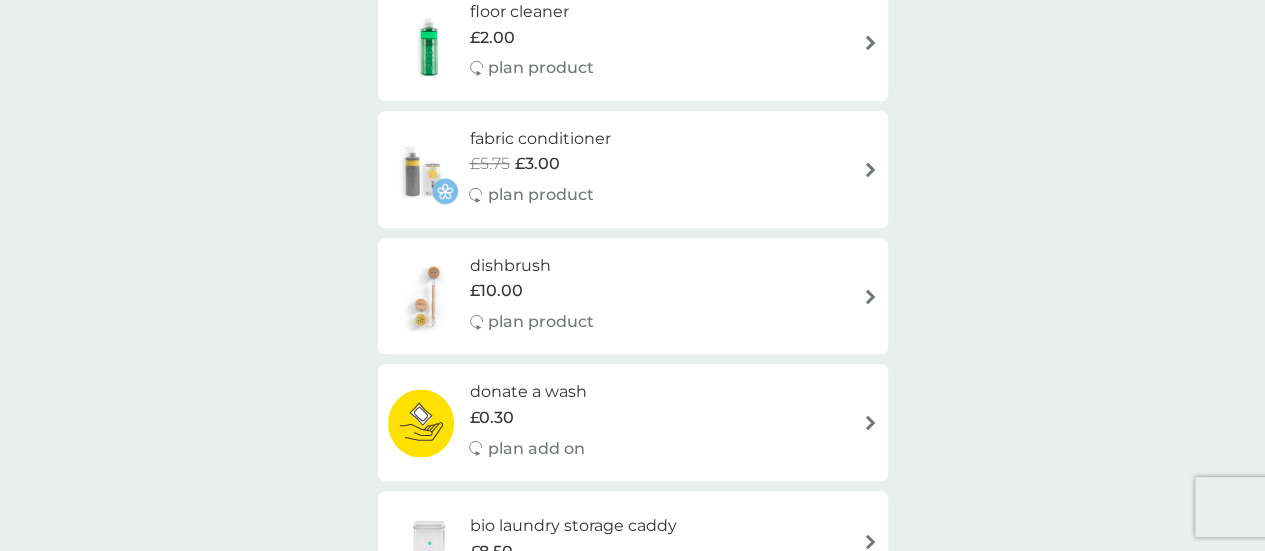 scroll, scrollTop: 858, scrollLeft: 0, axis: vertical 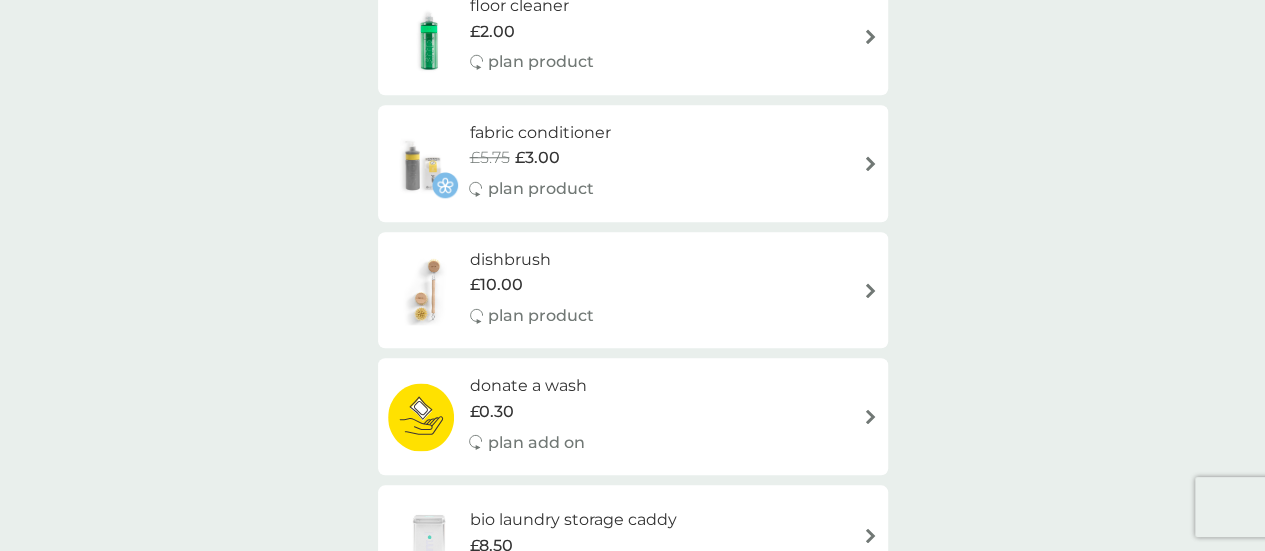 click on "fabric conditioner" at bounding box center (539, 133) 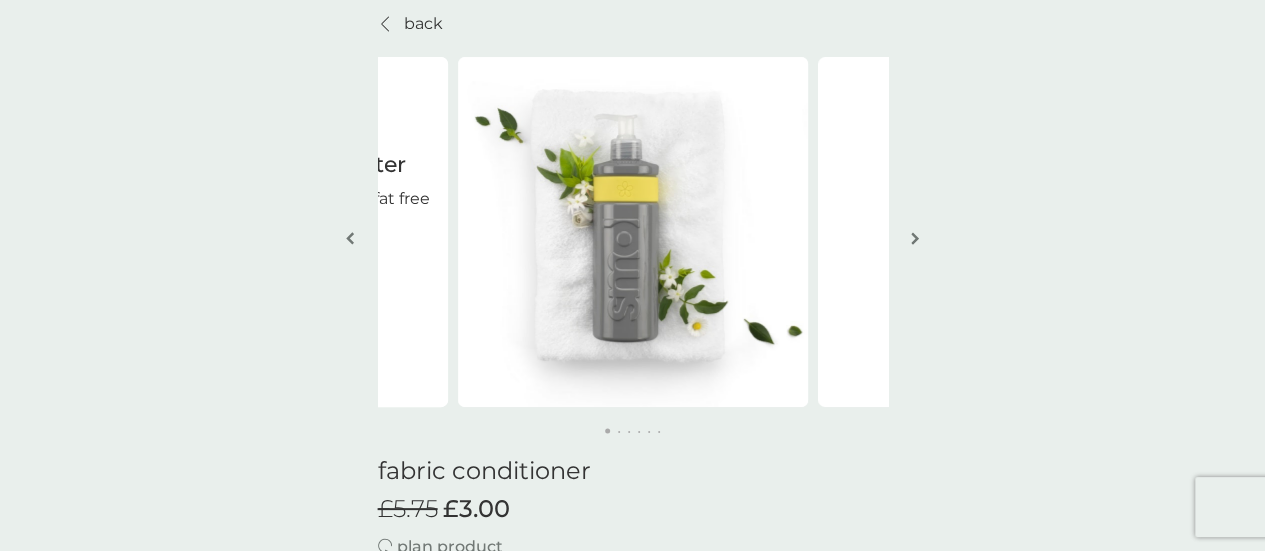 scroll, scrollTop: 76, scrollLeft: 0, axis: vertical 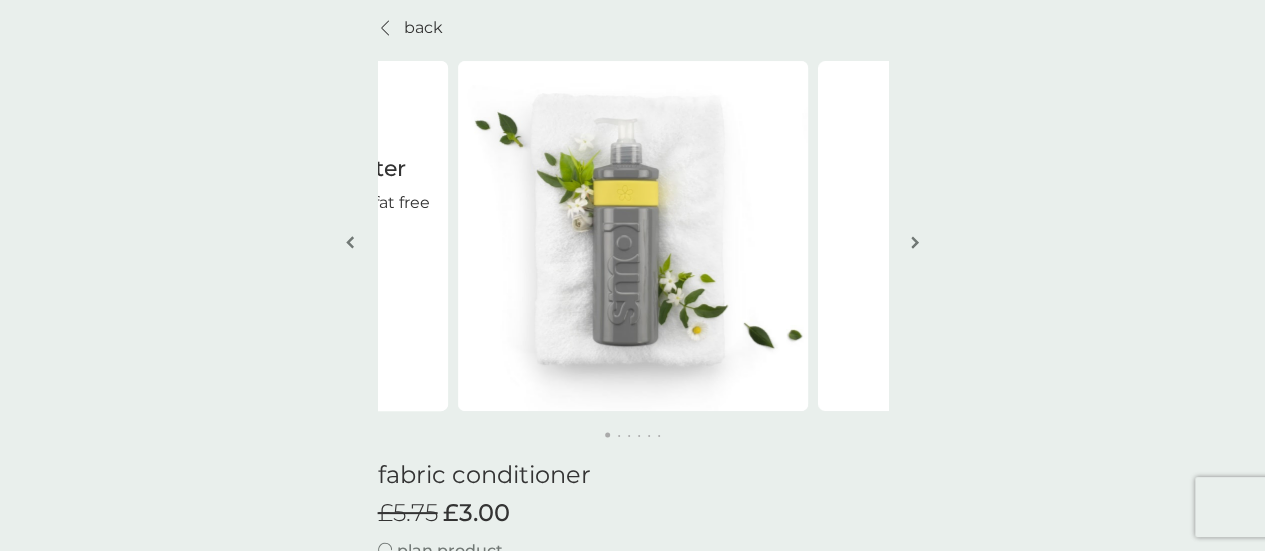 click at bounding box center (915, 242) 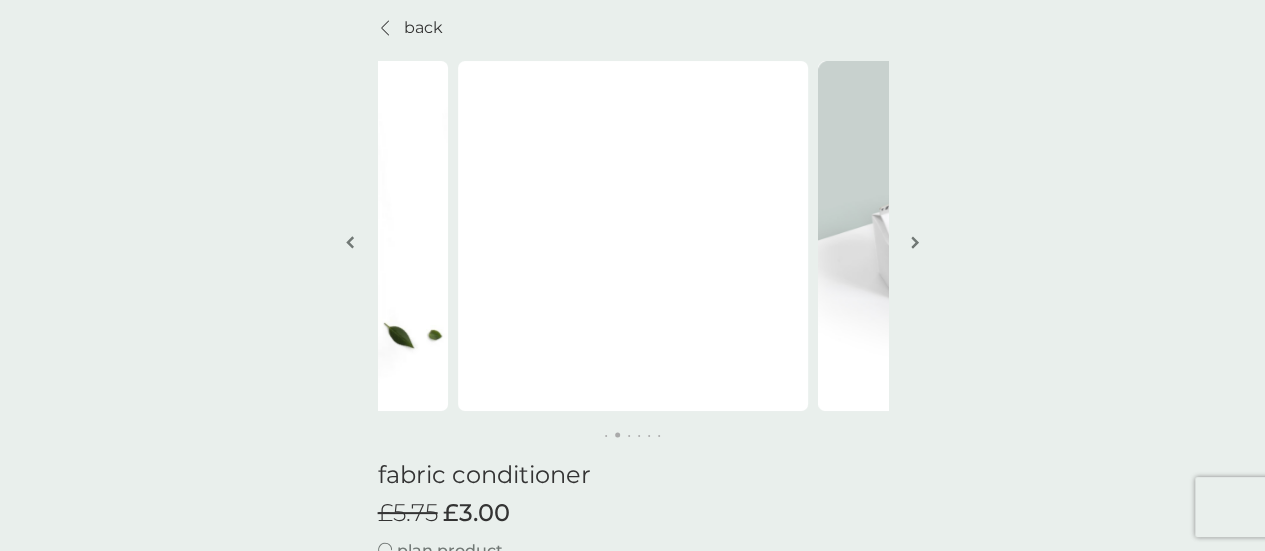 click at bounding box center (915, 244) 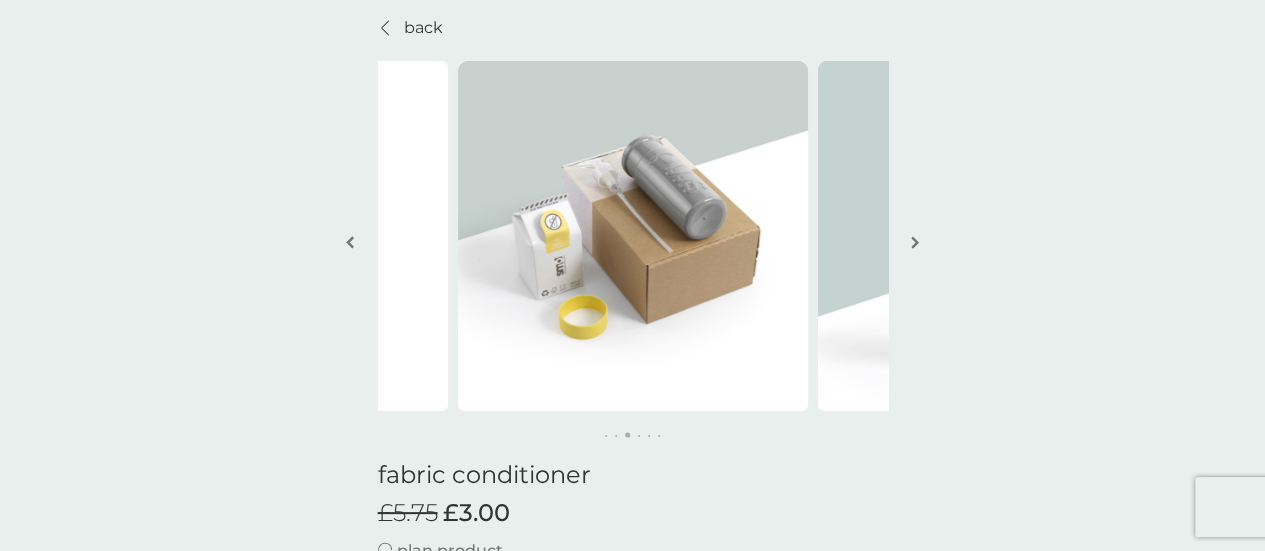 click at bounding box center [915, 244] 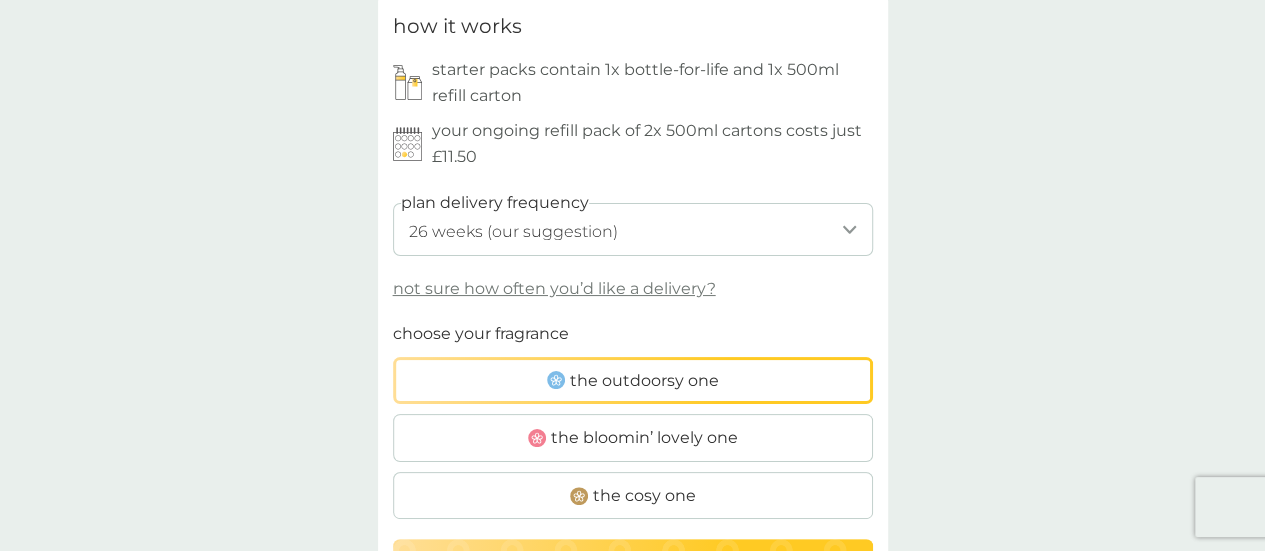 scroll, scrollTop: 990, scrollLeft: 0, axis: vertical 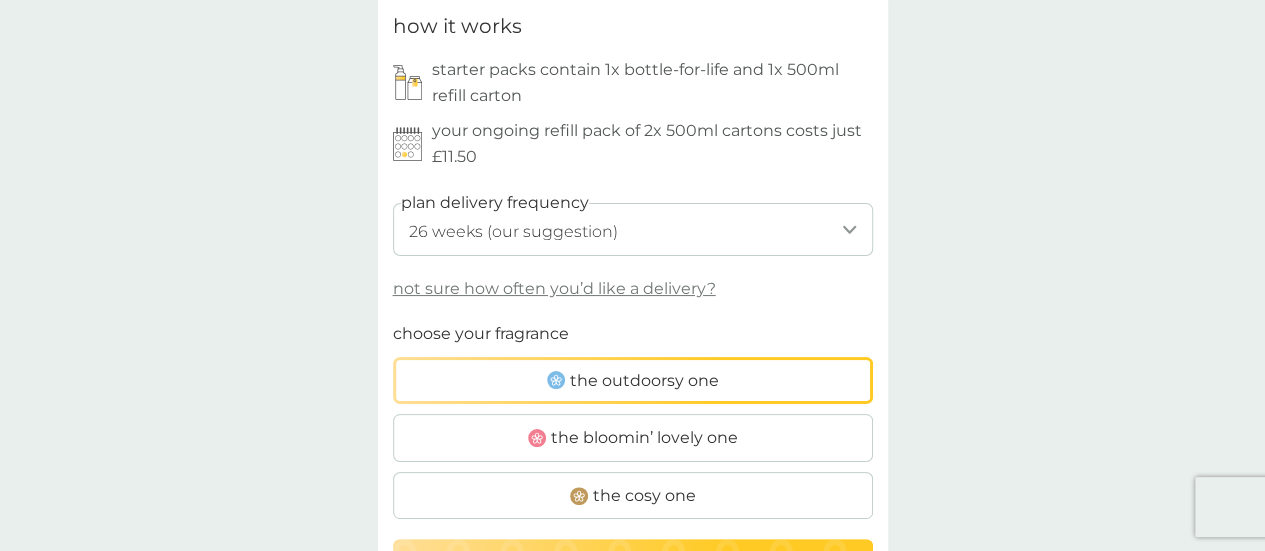 click on "1 week  2 weeks  3 weeks  4 weeks  5 weeks  6 weeks  7 weeks  8 weeks  9 weeks  10 weeks  11 weeks  12 weeks  13 weeks  14 weeks  15 weeks  16 weeks  17 weeks  18 weeks  19 weeks  20 weeks  21 weeks  22 weeks  23 weeks  24 weeks  25 weeks  26 weeks (our suggestion) 27 weeks  28 weeks  29 weeks  30 weeks  31 weeks  32 weeks  33 weeks  34 weeks  35 weeks" at bounding box center [633, 229] 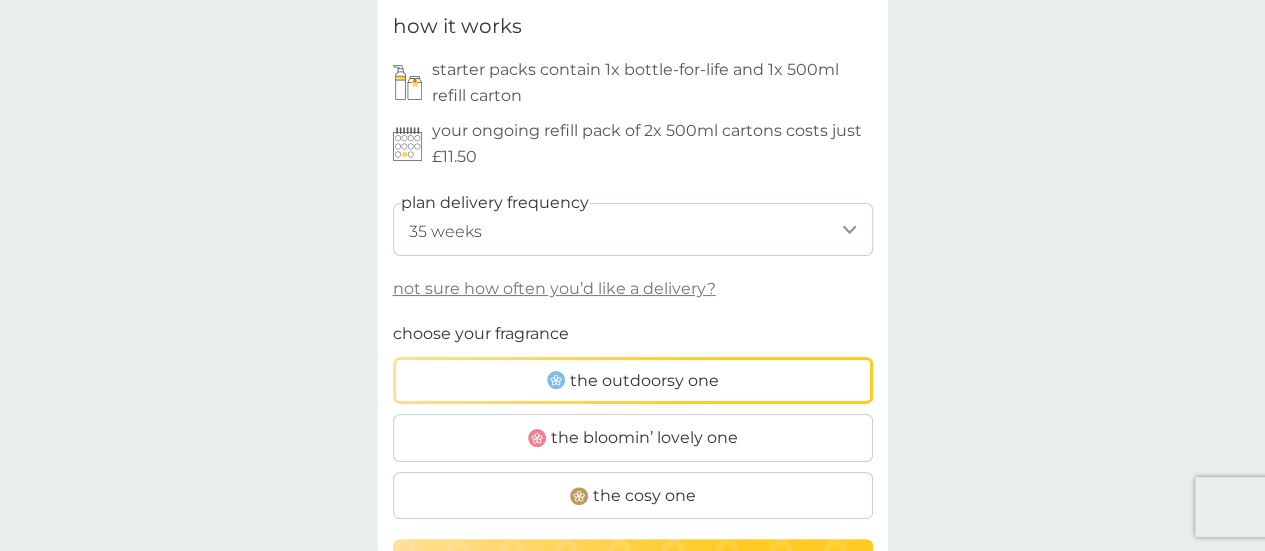 click on "1 week  2 weeks  3 weeks  4 weeks  5 weeks  6 weeks  7 weeks  8 weeks  9 weeks  10 weeks  11 weeks  12 weeks  13 weeks  14 weeks  15 weeks  16 weeks  17 weeks  18 weeks  19 weeks  20 weeks  21 weeks  22 weeks  23 weeks  24 weeks  25 weeks  26 weeks (our suggestion) 27 weeks  28 weeks  29 weeks  30 weeks  31 weeks  32 weeks  33 weeks  34 weeks  35 weeks" at bounding box center [633, 229] 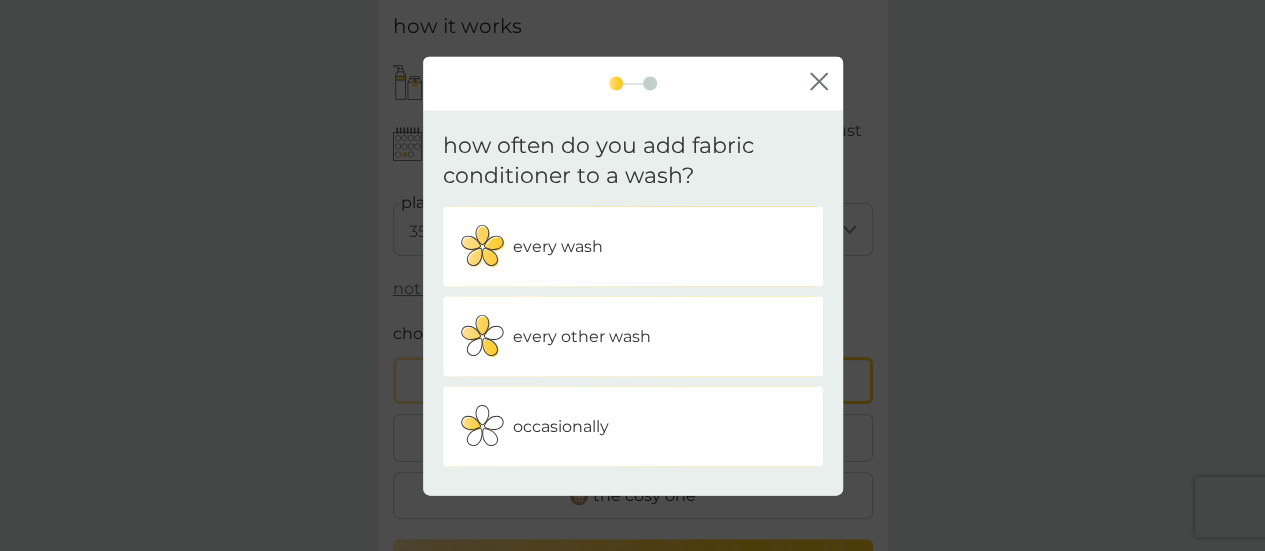 click on "every wash" at bounding box center (558, 247) 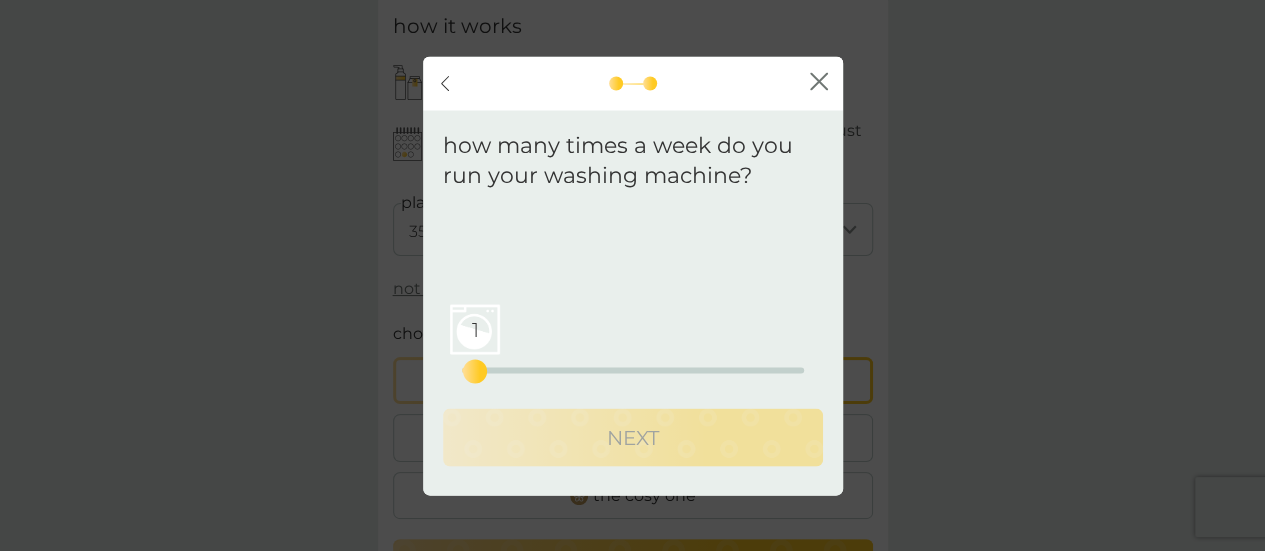 drag, startPoint x: 463, startPoint y: 373, endPoint x: 473, endPoint y: 375, distance: 10.198039 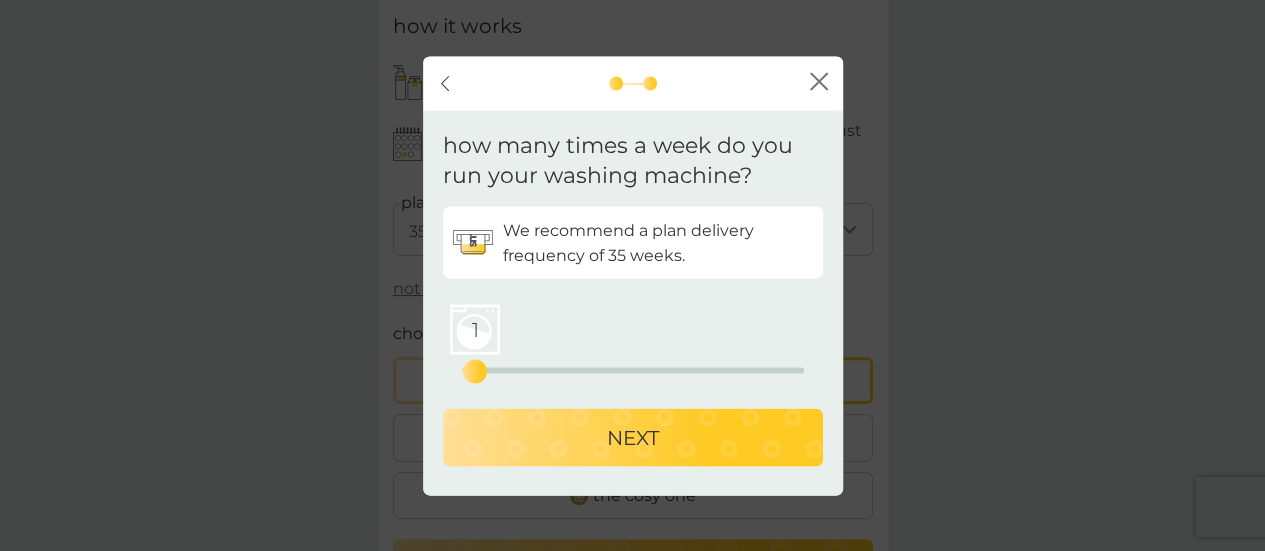 click on "NEXT" at bounding box center (633, 438) 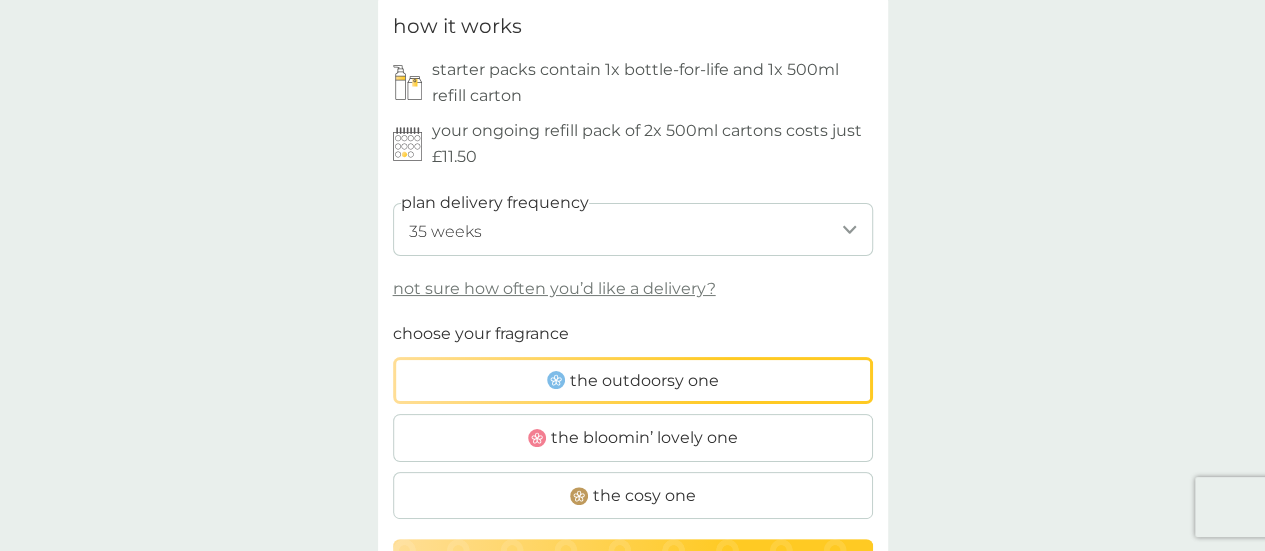 click on "1 week  2 weeks  3 weeks  4 weeks  5 weeks  6 weeks  7 weeks  8 weeks  9 weeks  10 weeks  11 weeks  12 weeks  13 weeks  14 weeks  15 weeks  16 weeks  17 weeks  18 weeks  19 weeks  20 weeks  21 weeks  22 weeks  23 weeks  24 weeks  25 weeks  26 weeks (our suggestion) 27 weeks  28 weeks  29 weeks  30 weeks  31 weeks  32 weeks  33 weeks  34 weeks  35 weeks" at bounding box center [633, 229] 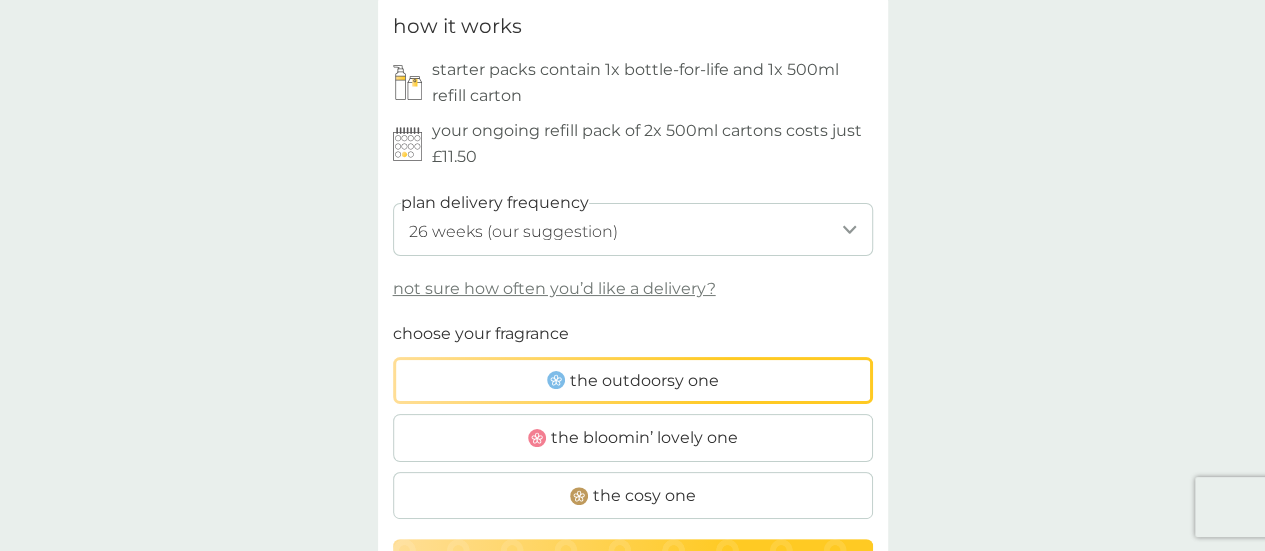 click on "1 week  2 weeks  3 weeks  4 weeks  5 weeks  6 weeks  7 weeks  8 weeks  9 weeks  10 weeks  11 weeks  12 weeks  13 weeks  14 weeks  15 weeks  16 weeks  17 weeks  18 weeks  19 weeks  20 weeks  21 weeks  22 weeks  23 weeks  24 weeks  25 weeks  26 weeks (our suggestion) 27 weeks  28 weeks  29 weeks  30 weeks  31 weeks  32 weeks  33 weeks  34 weeks  35 weeks" at bounding box center [633, 229] 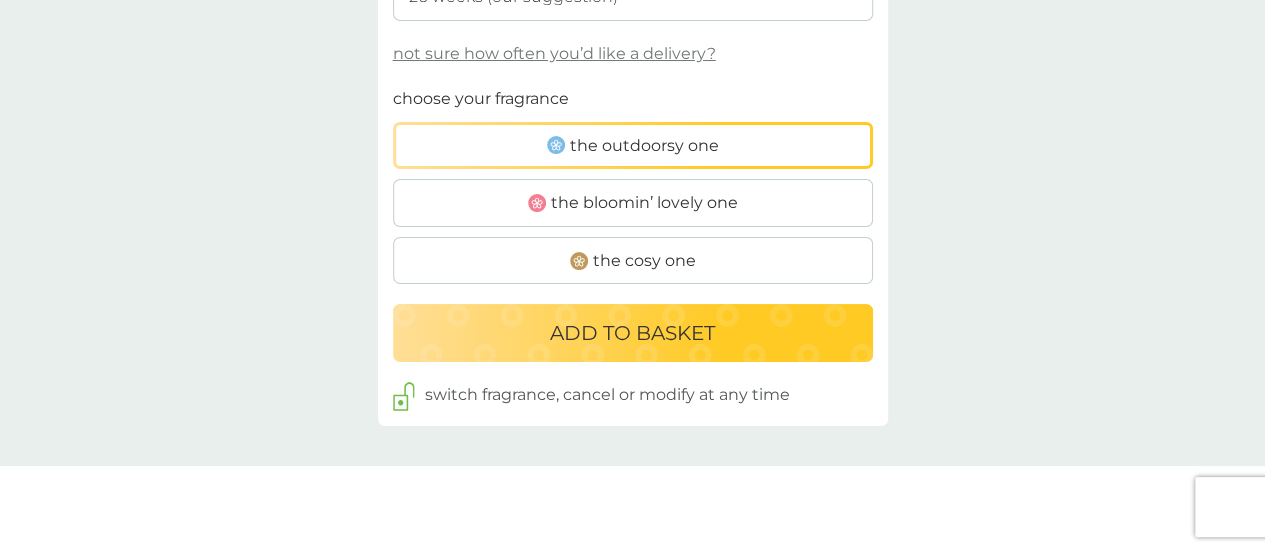 scroll, scrollTop: 1268, scrollLeft: 0, axis: vertical 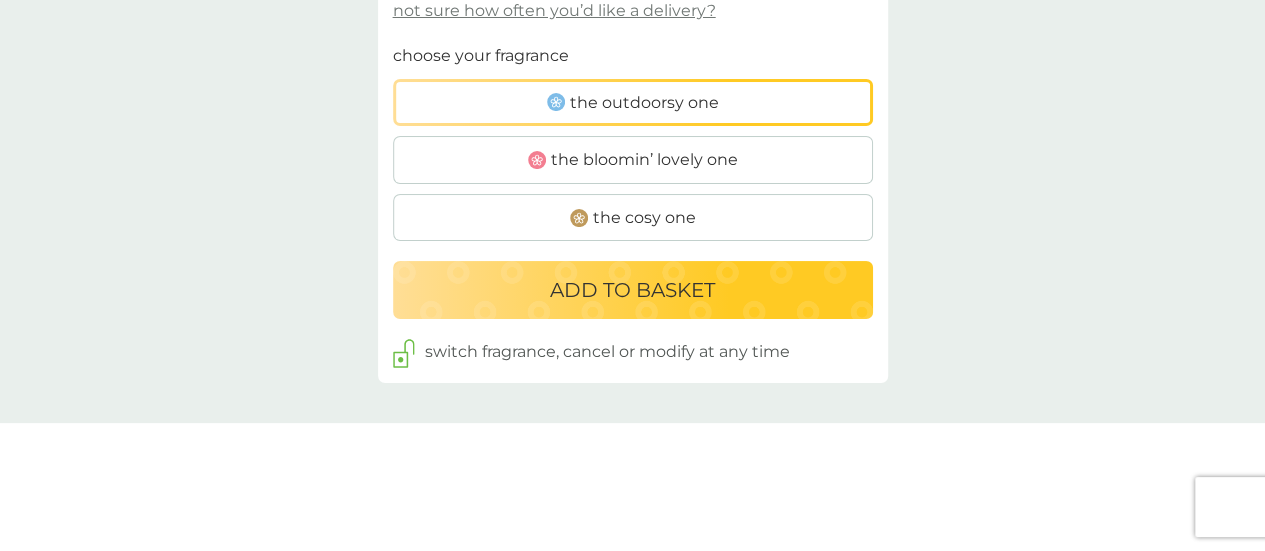 click on "ADD TO BASKET" at bounding box center (632, 290) 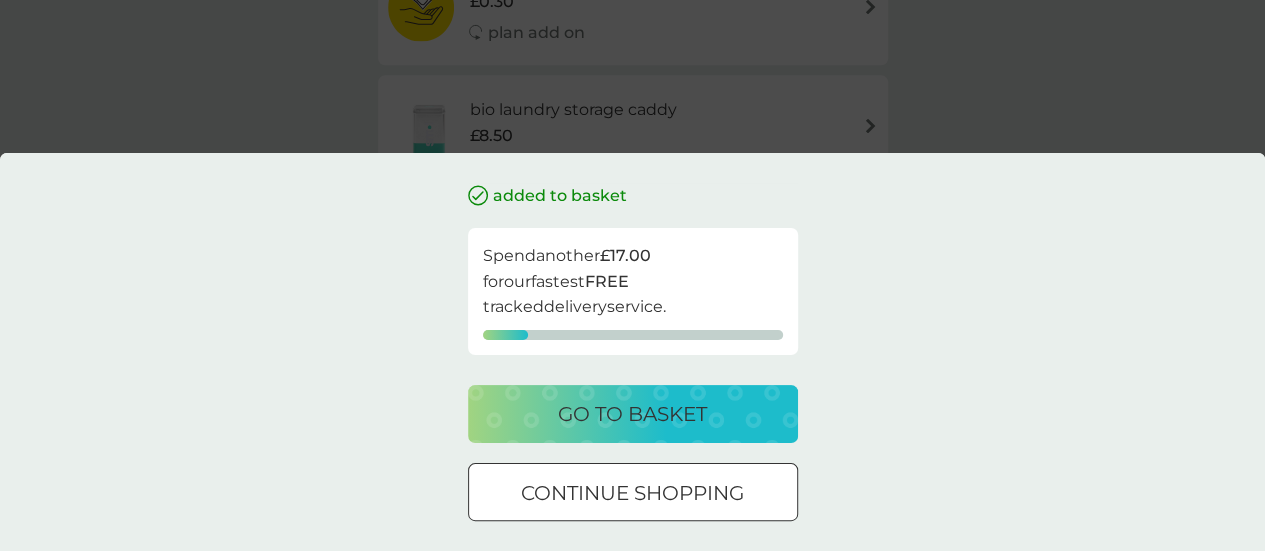 scroll, scrollTop: 0, scrollLeft: 0, axis: both 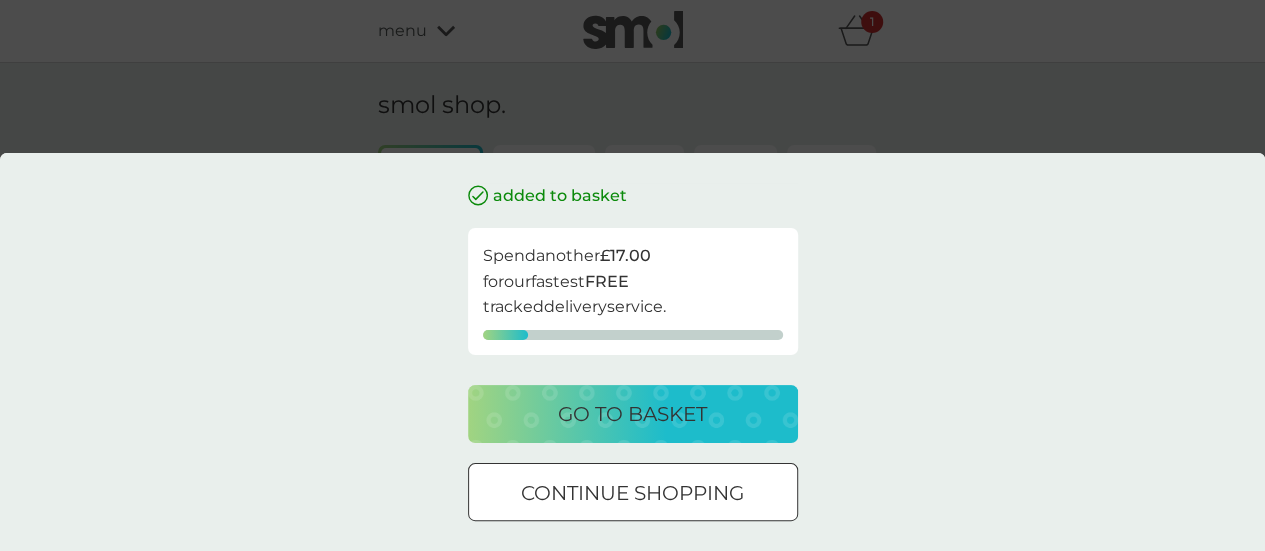 click on "continue shopping" at bounding box center (632, 493) 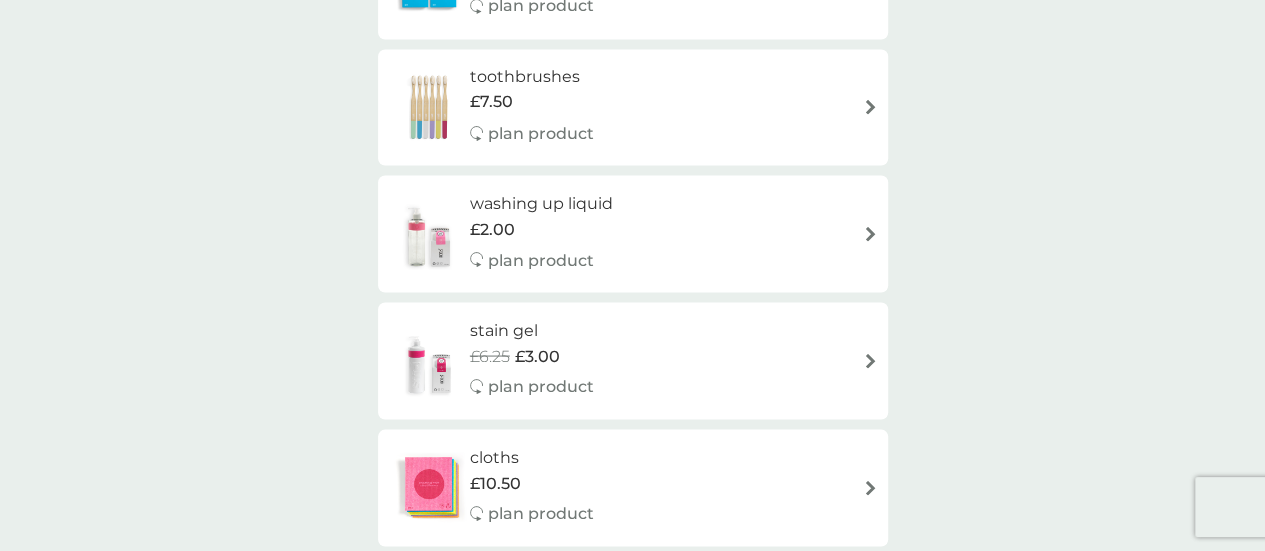 scroll, scrollTop: 1790, scrollLeft: 0, axis: vertical 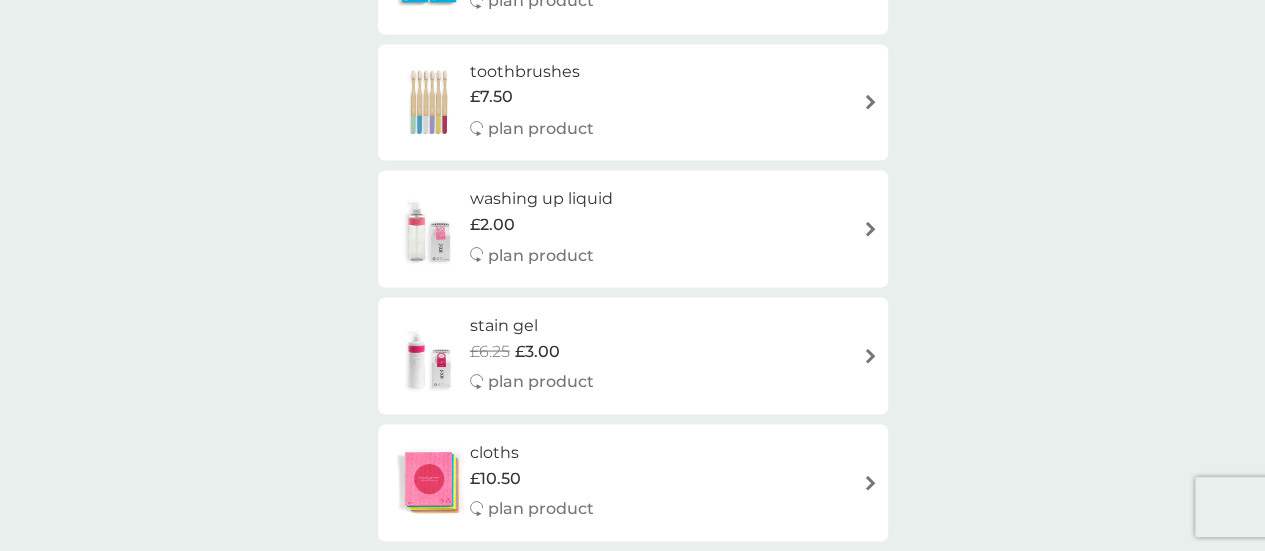 click on "washing up liquid" at bounding box center (541, 198) 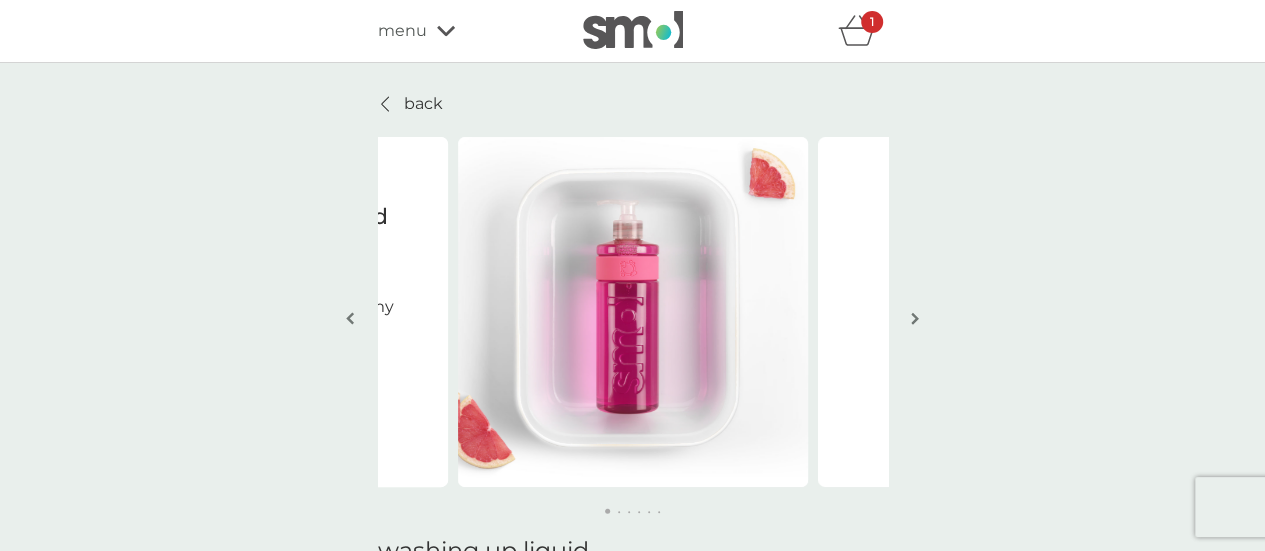 click at bounding box center (915, 318) 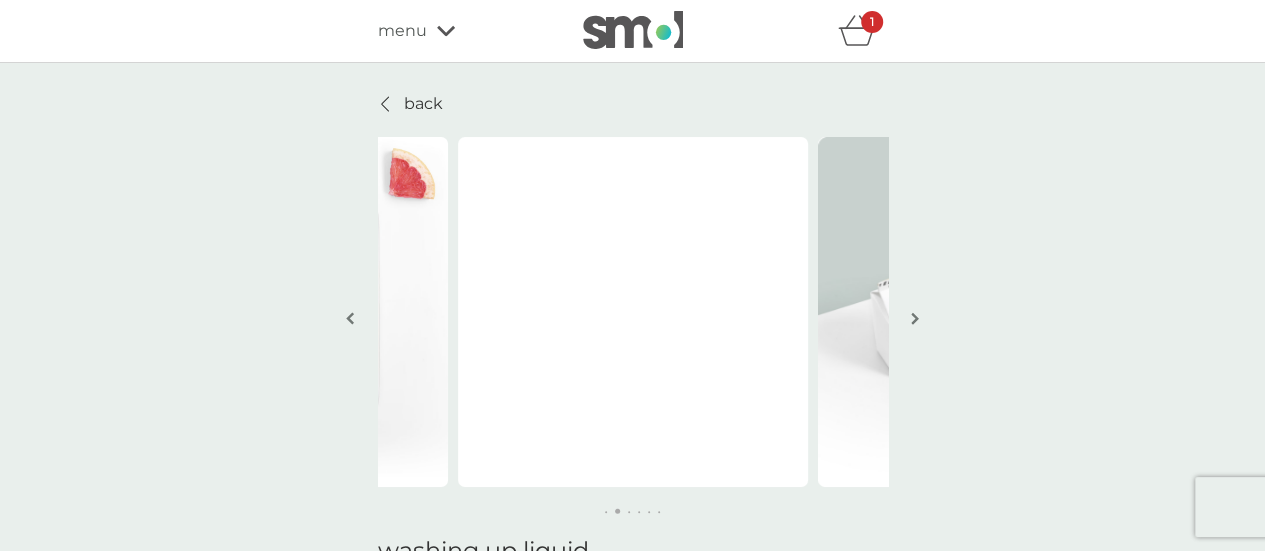 click at bounding box center (915, 318) 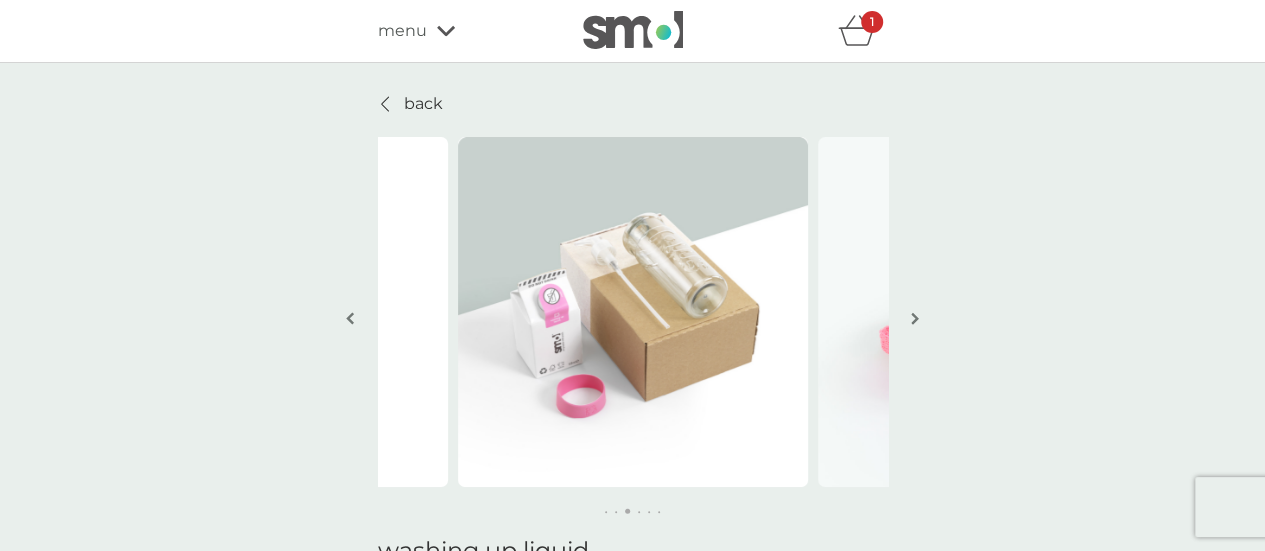 click at bounding box center (915, 318) 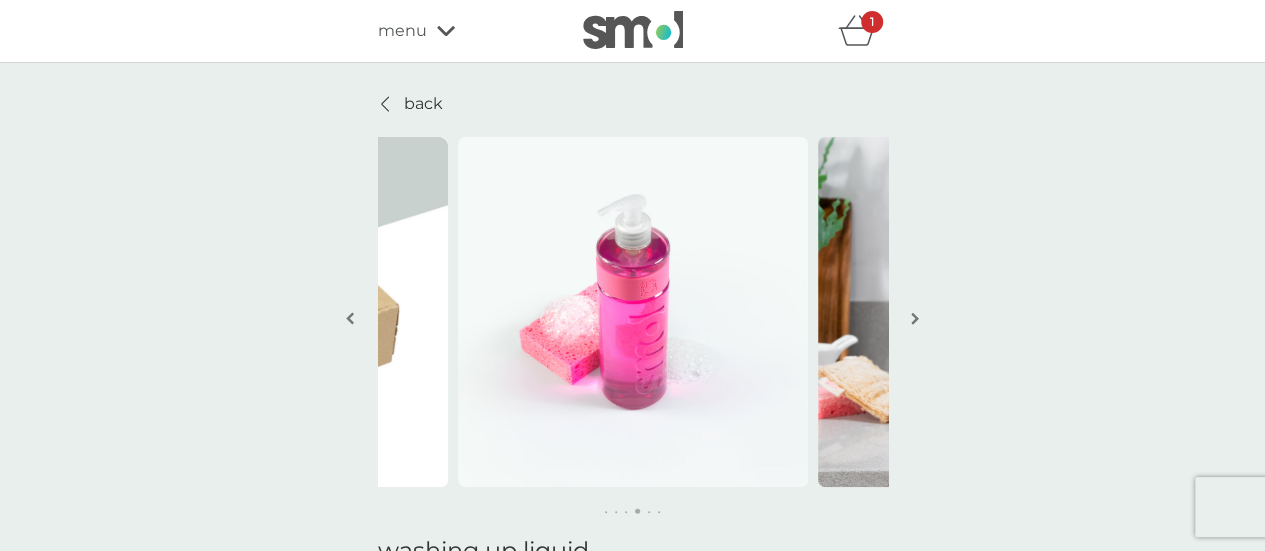 click at bounding box center [915, 318] 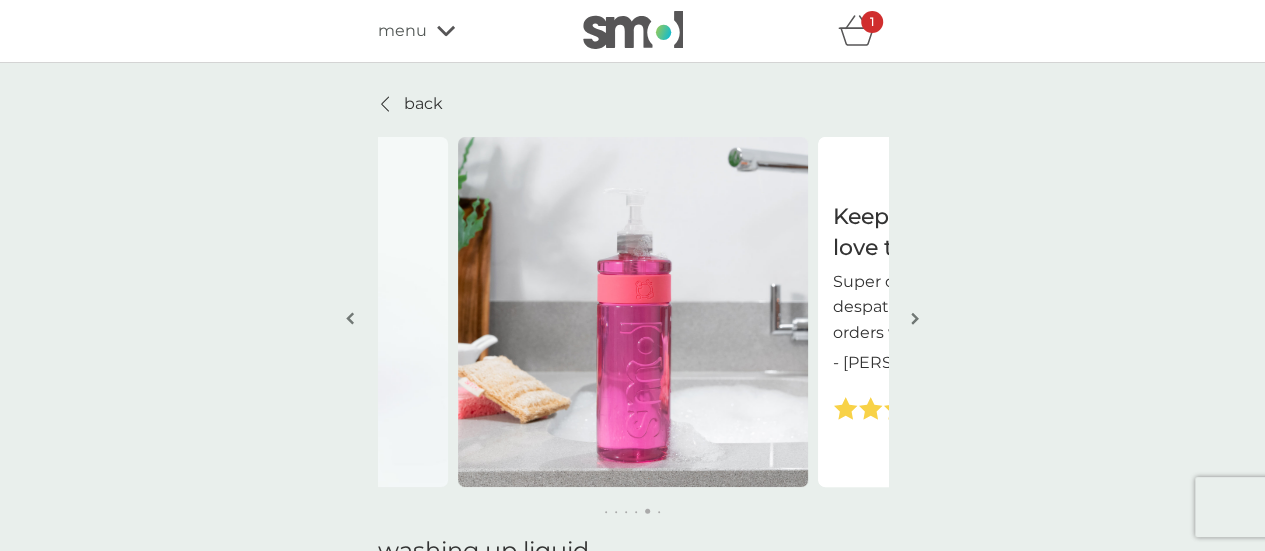 click at bounding box center (915, 318) 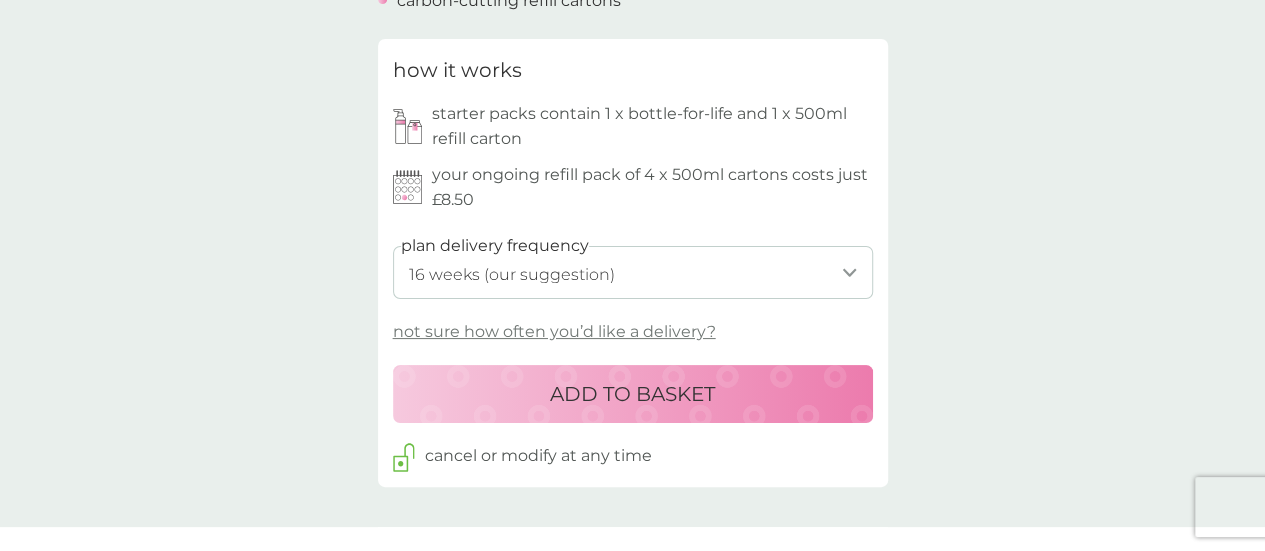 scroll, scrollTop: 924, scrollLeft: 0, axis: vertical 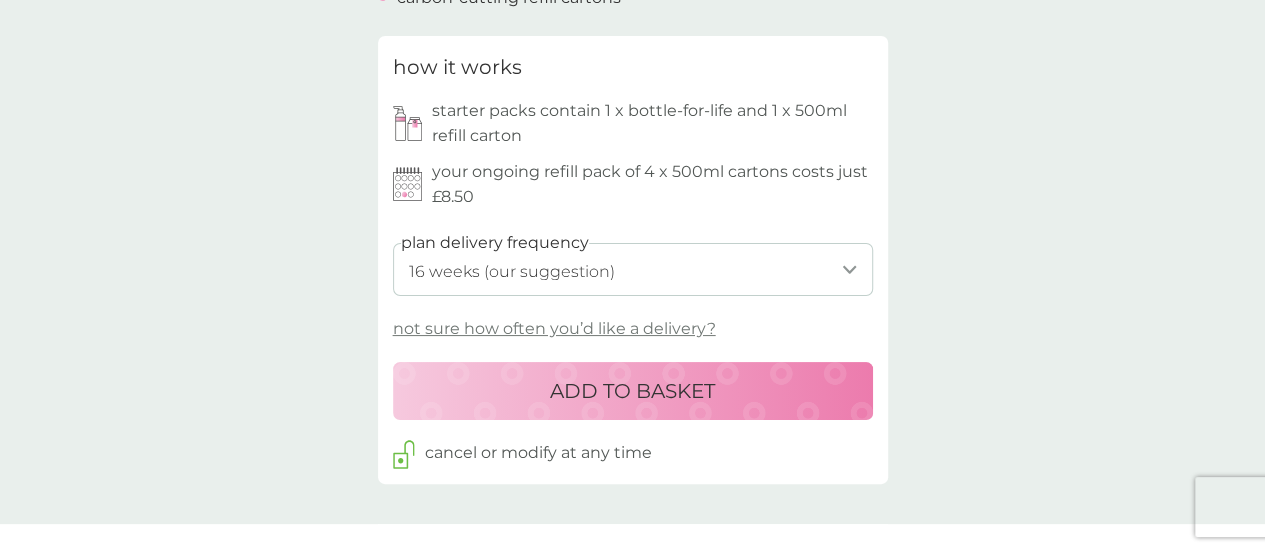 click on "not sure how often you’d like a delivery?" at bounding box center (554, 329) 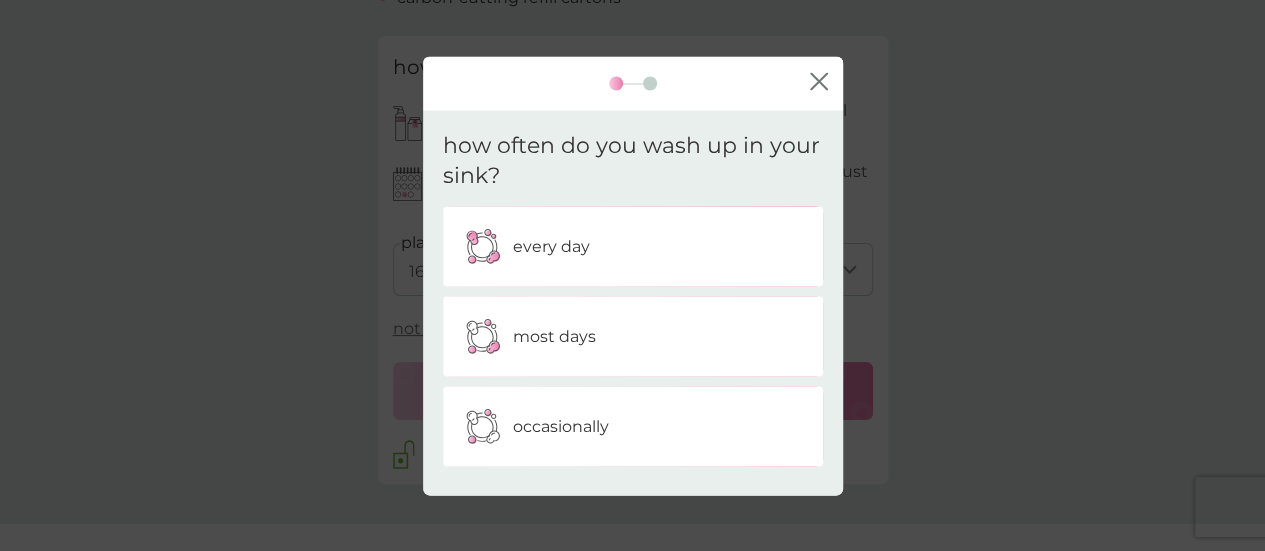 click on "occasionally" at bounding box center (633, 427) 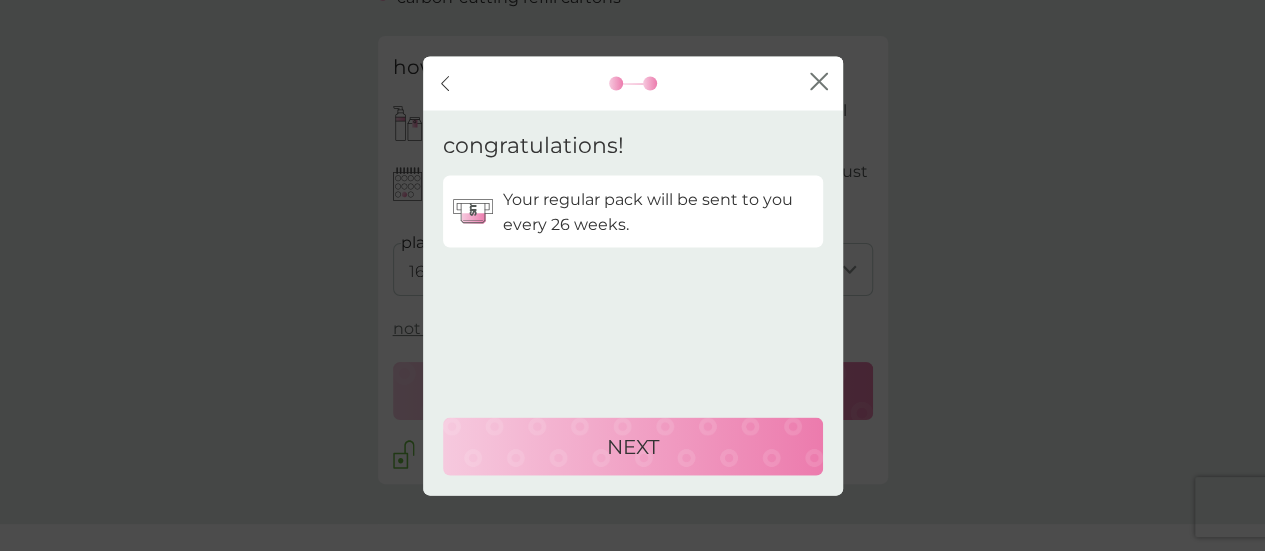 click on "NEXT" at bounding box center [633, 446] 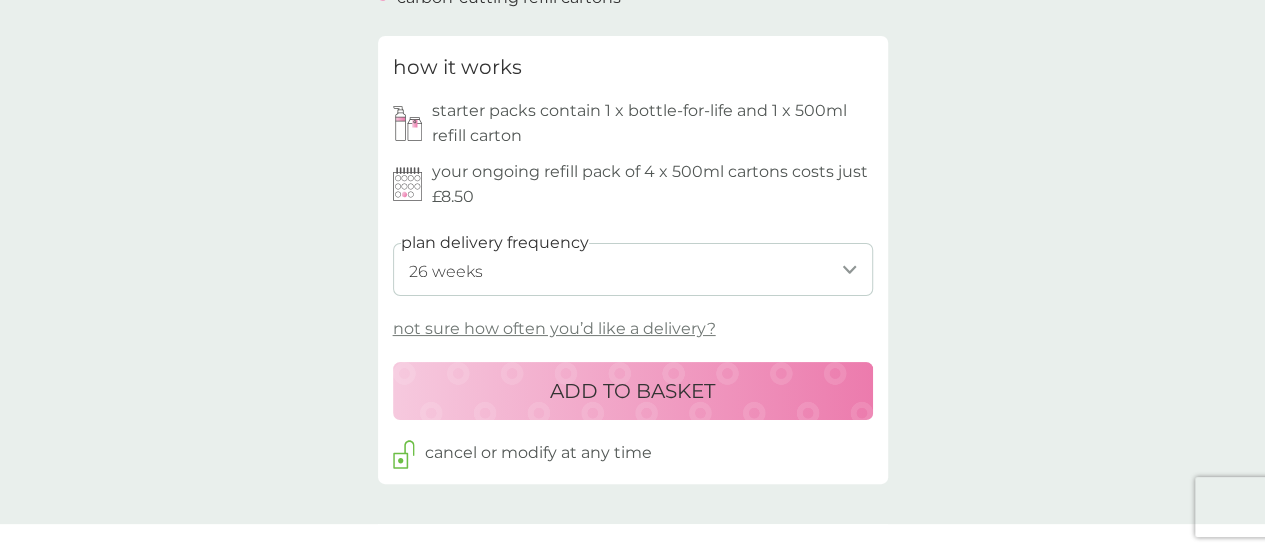 click on "ADD TO BASKET" at bounding box center (633, 391) 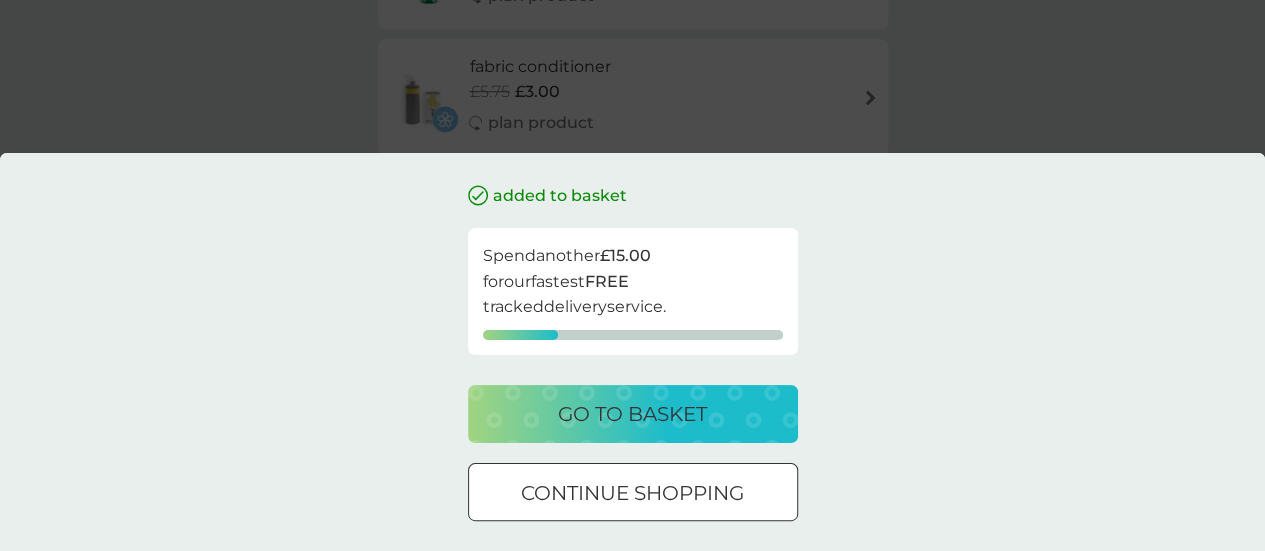 scroll, scrollTop: 0, scrollLeft: 0, axis: both 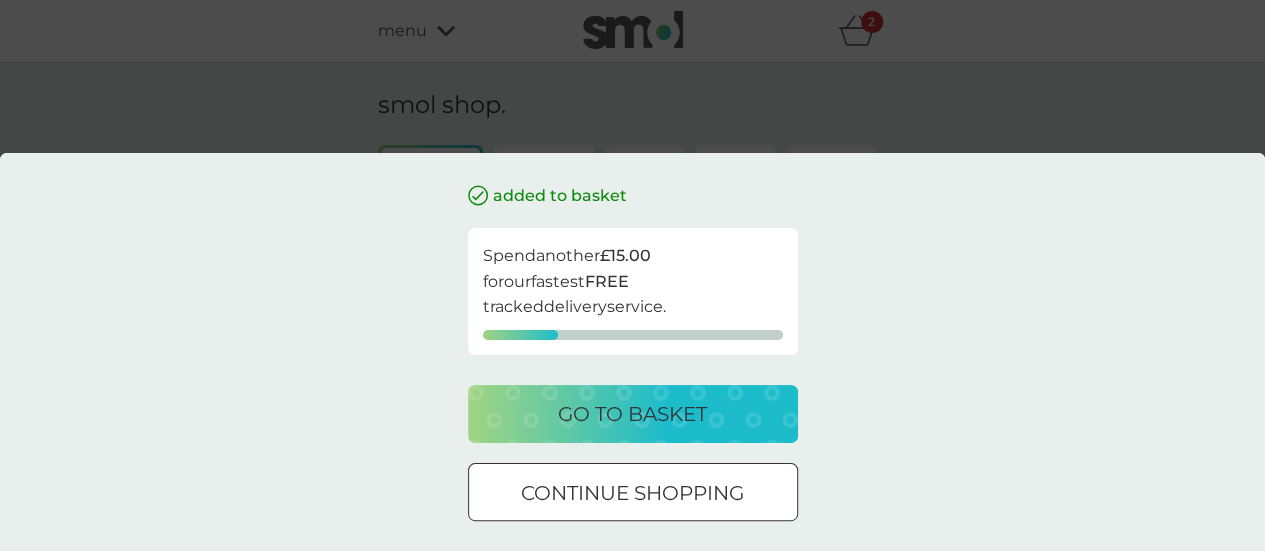 click on "continue shopping" at bounding box center (632, 493) 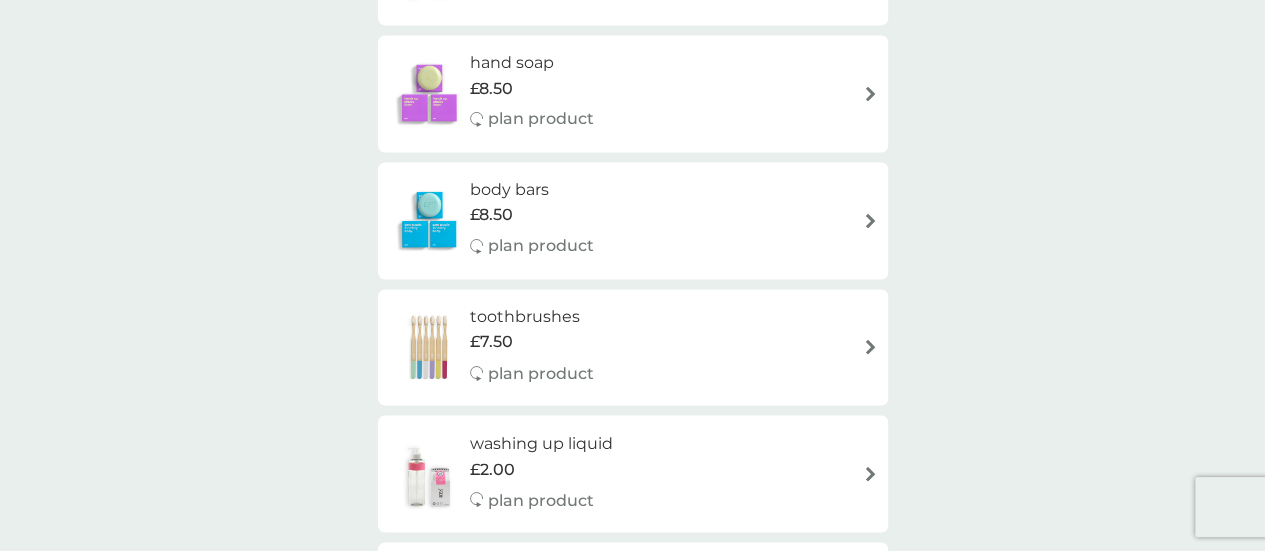 scroll, scrollTop: 1544, scrollLeft: 0, axis: vertical 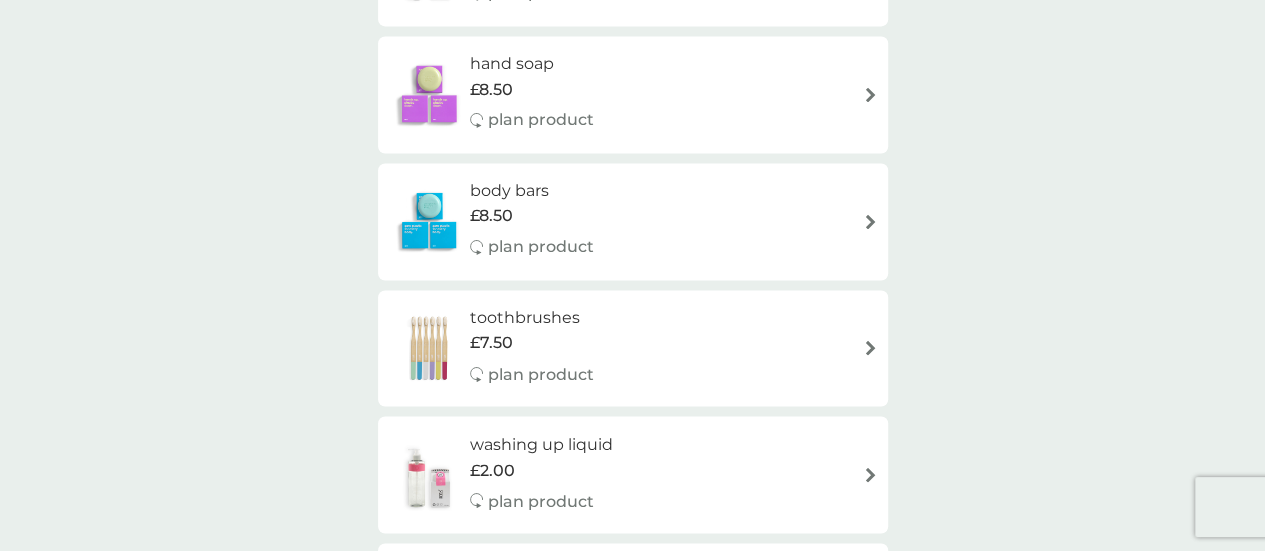 click on "£8.50" at bounding box center (532, 216) 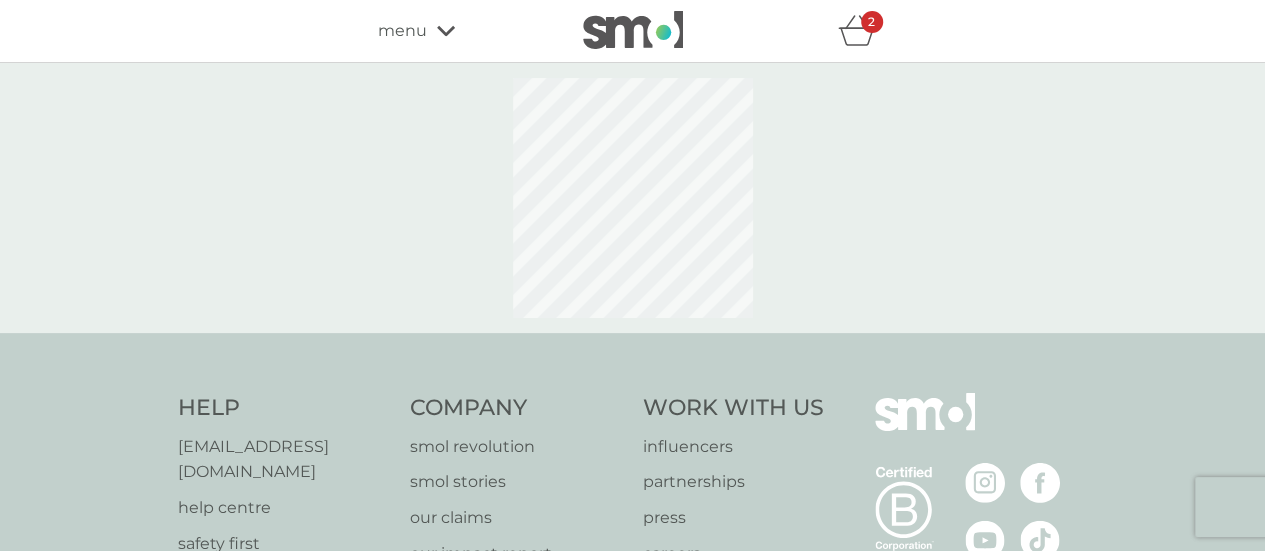select on "91" 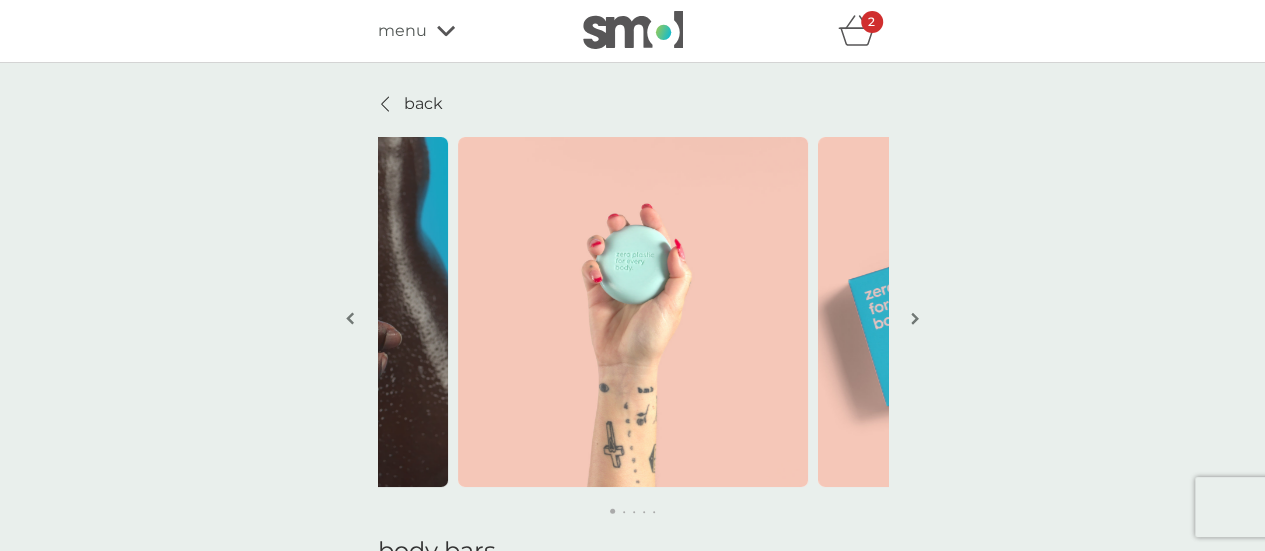 click at bounding box center (915, 318) 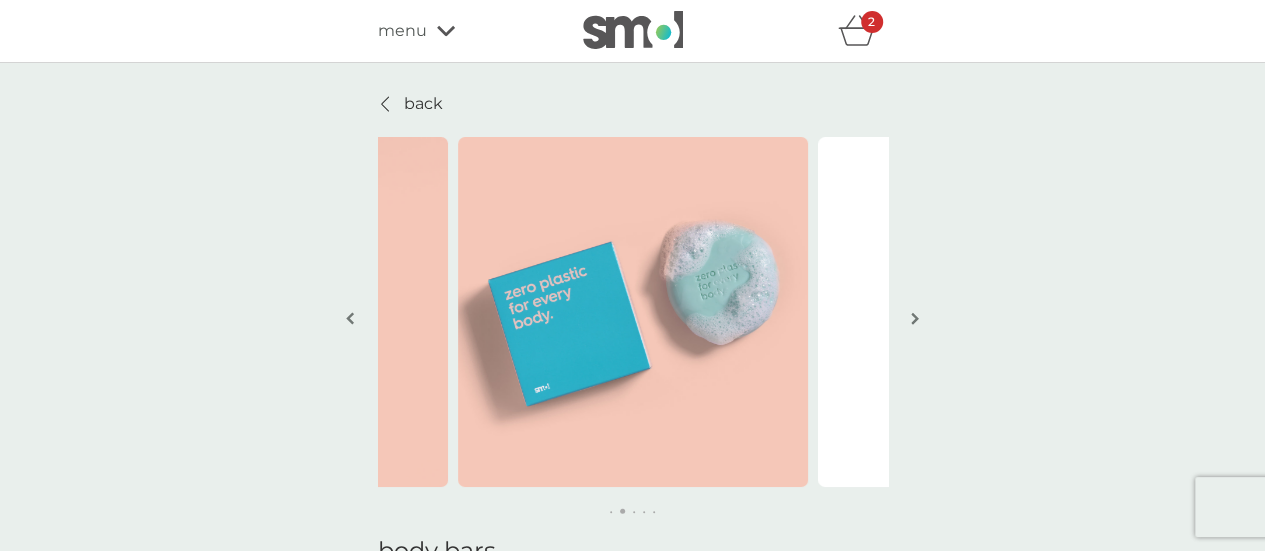click at bounding box center [915, 318] 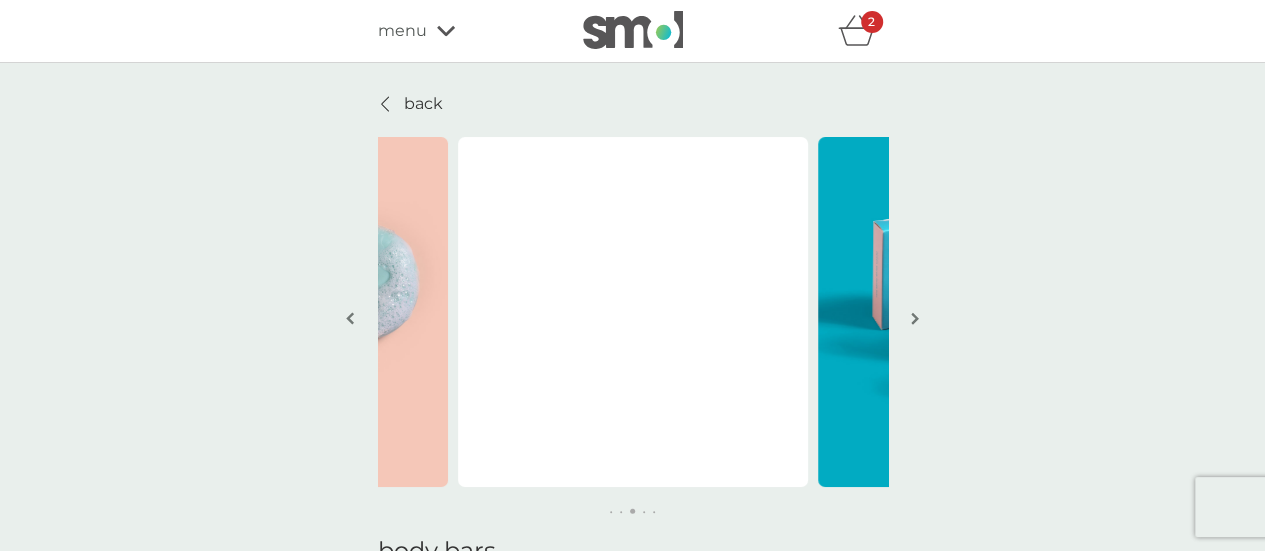 click at bounding box center [915, 318] 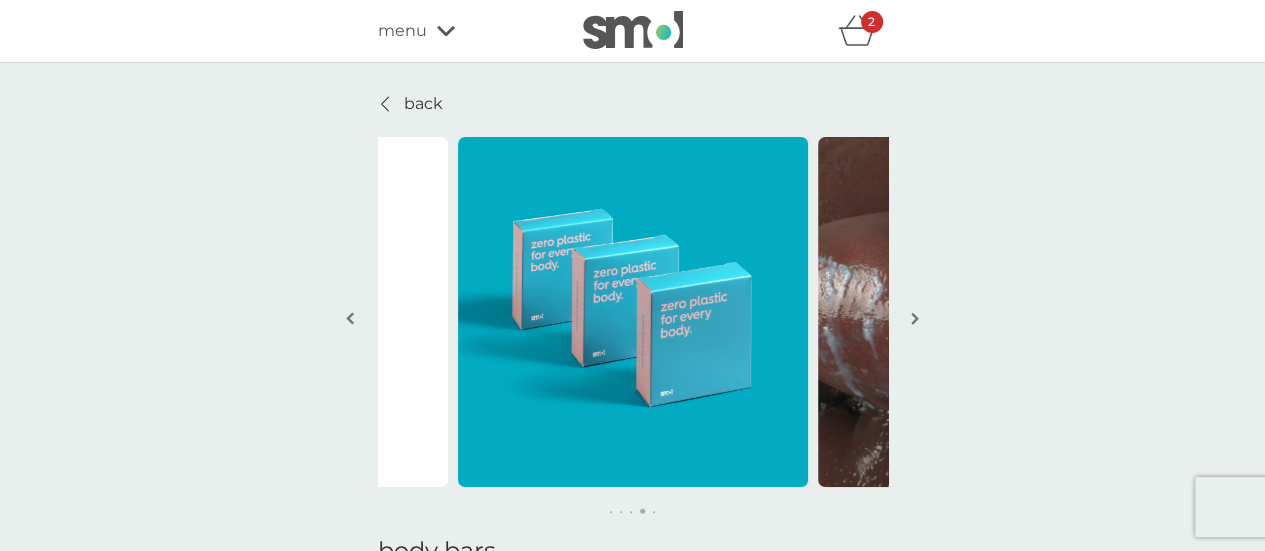 click at bounding box center [915, 318] 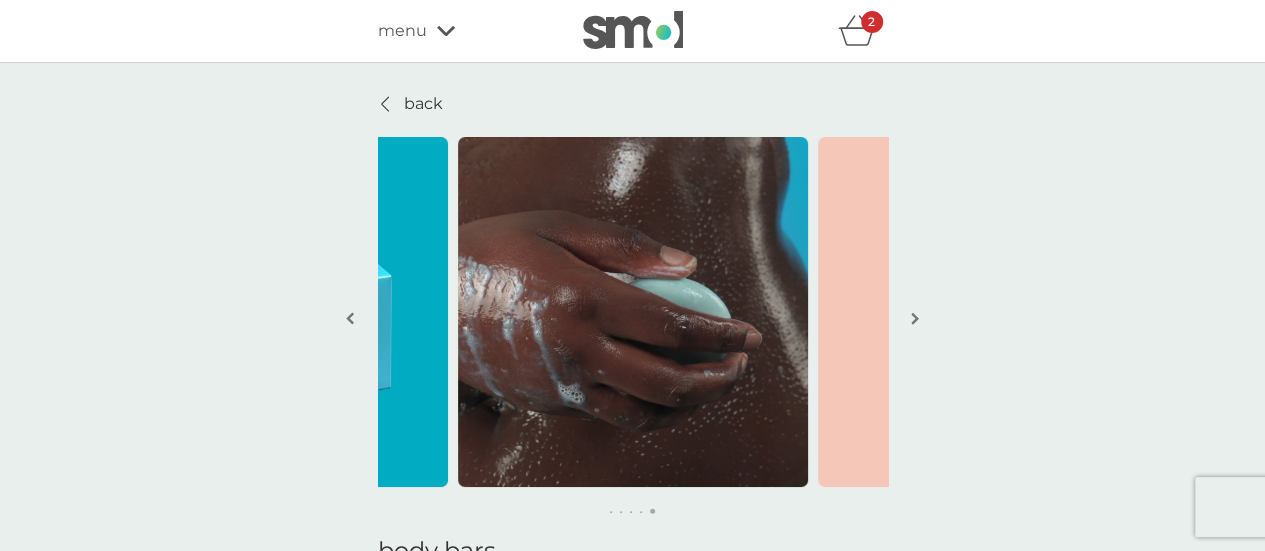 click at bounding box center [915, 320] 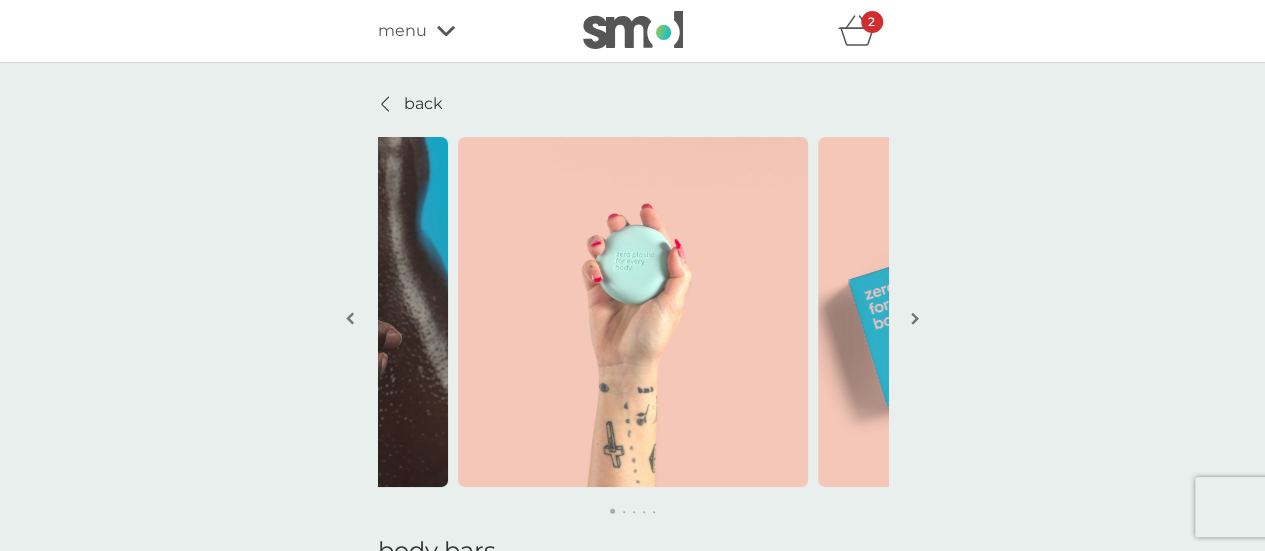 click at bounding box center (915, 320) 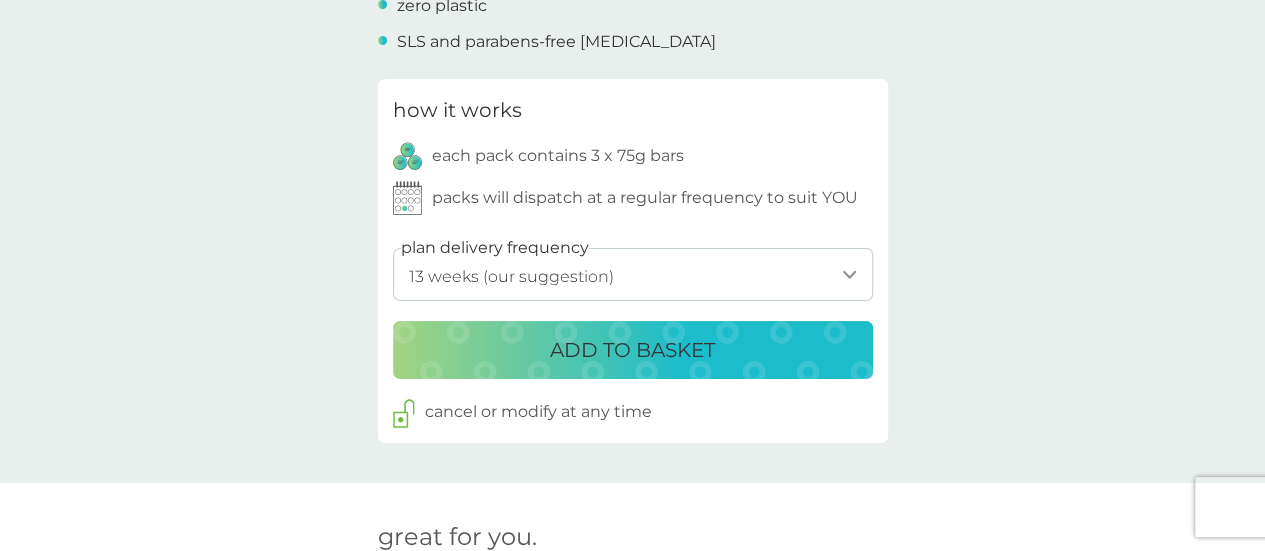 scroll, scrollTop: 960, scrollLeft: 0, axis: vertical 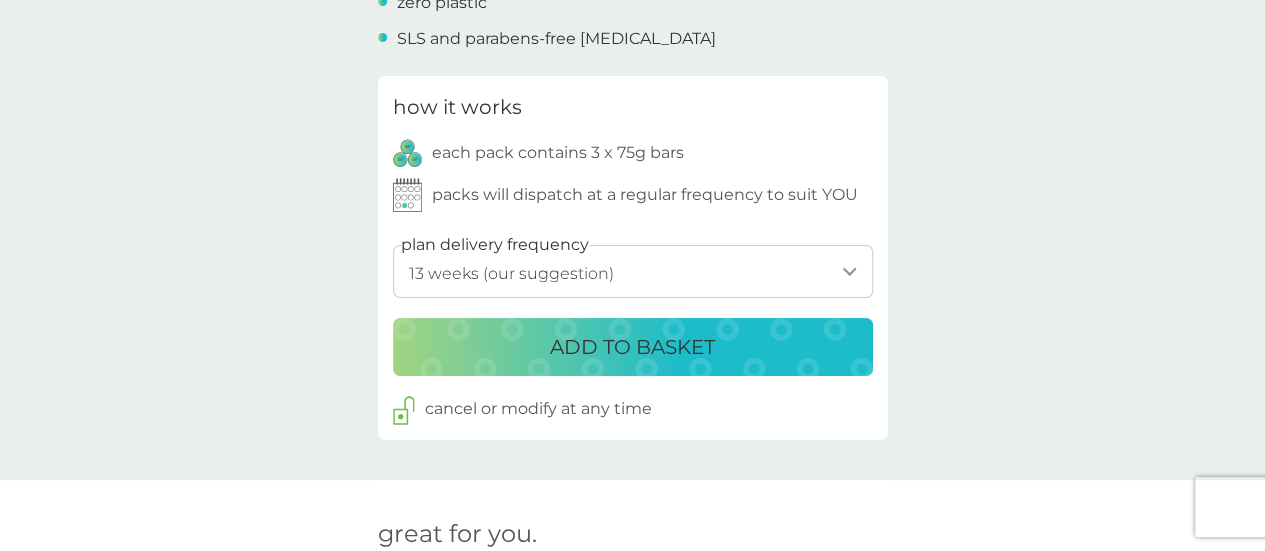 click on "ADD TO BASKET" at bounding box center (633, 347) 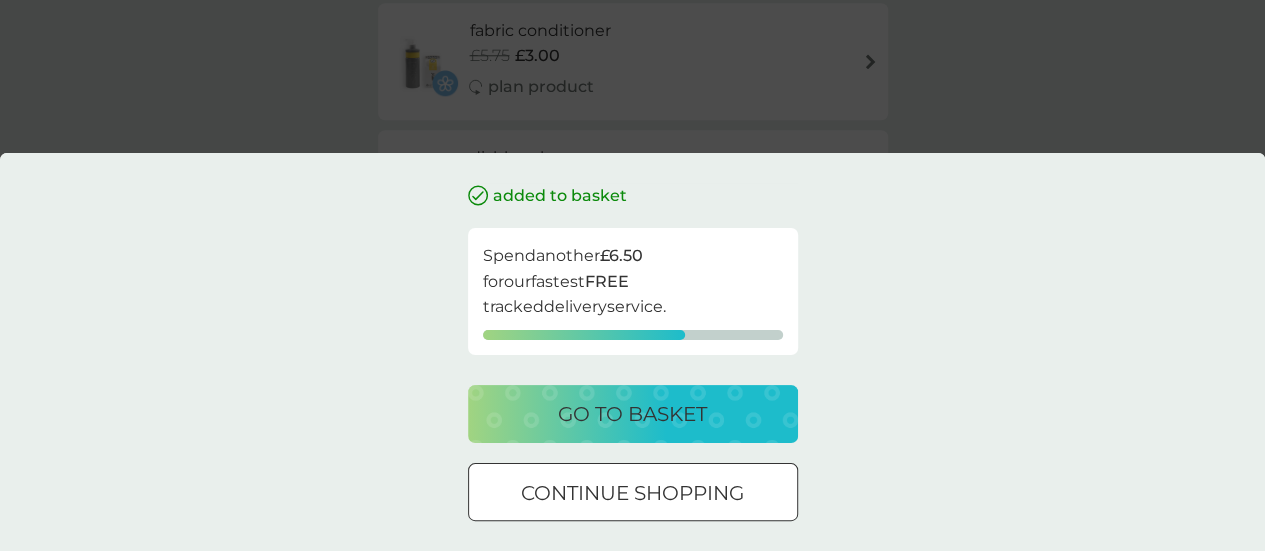 scroll, scrollTop: 0, scrollLeft: 0, axis: both 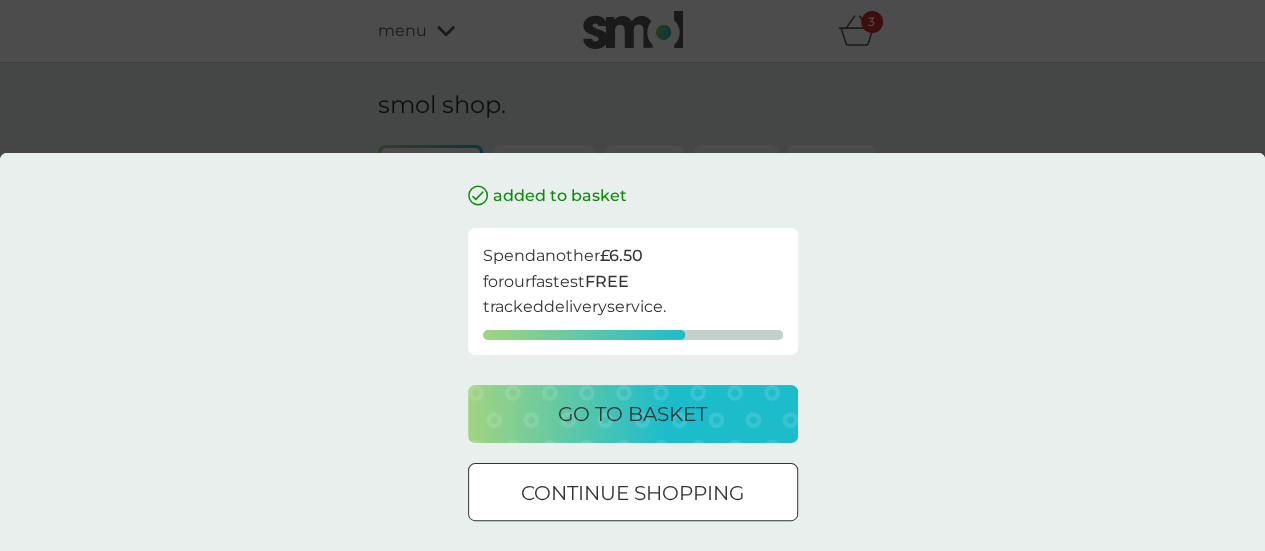 click on "continue shopping" at bounding box center (632, 493) 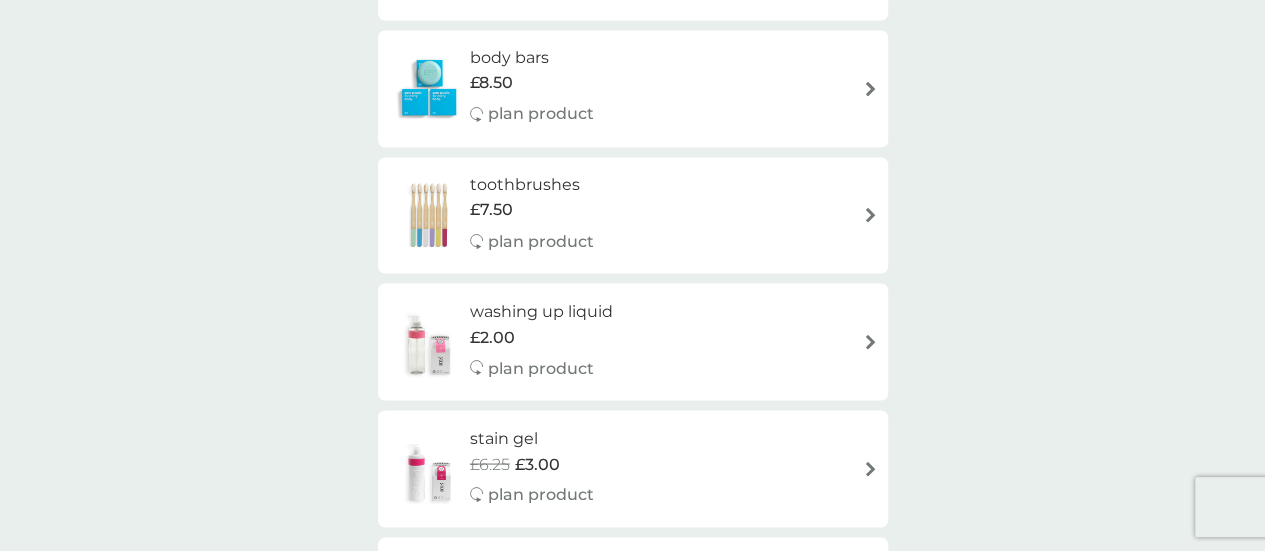 scroll, scrollTop: 1676, scrollLeft: 0, axis: vertical 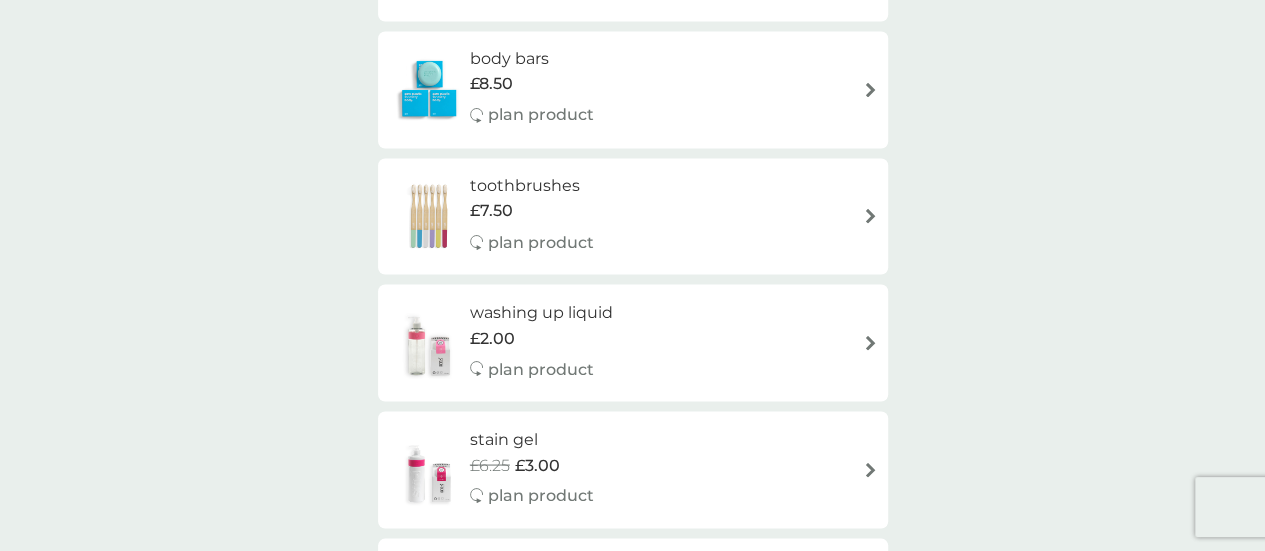 click on "£7.50" at bounding box center (532, 211) 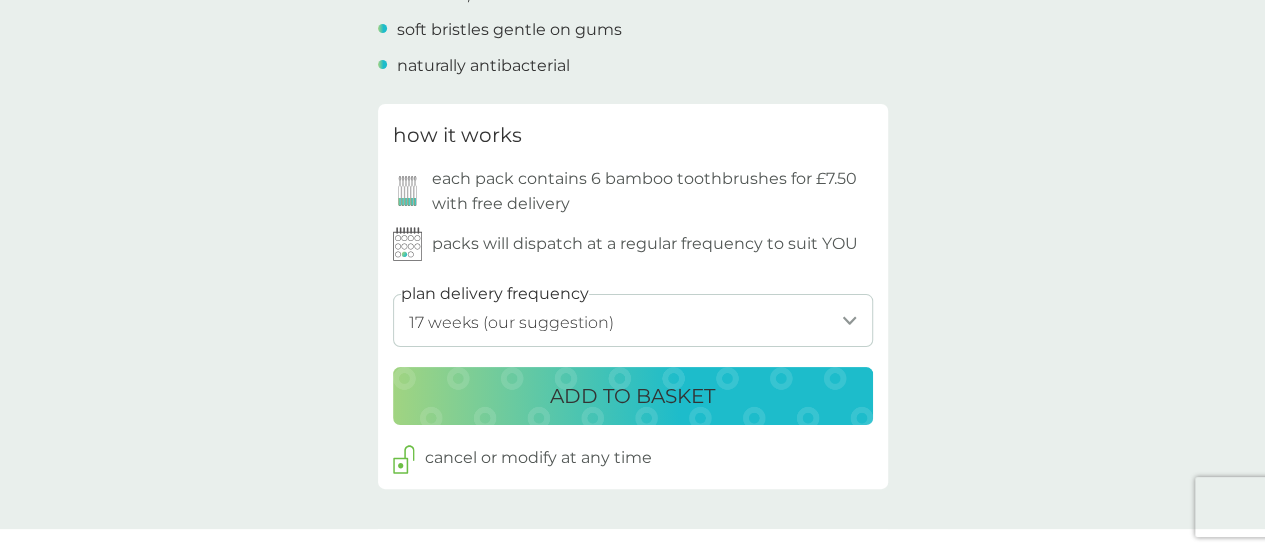 scroll, scrollTop: 858, scrollLeft: 0, axis: vertical 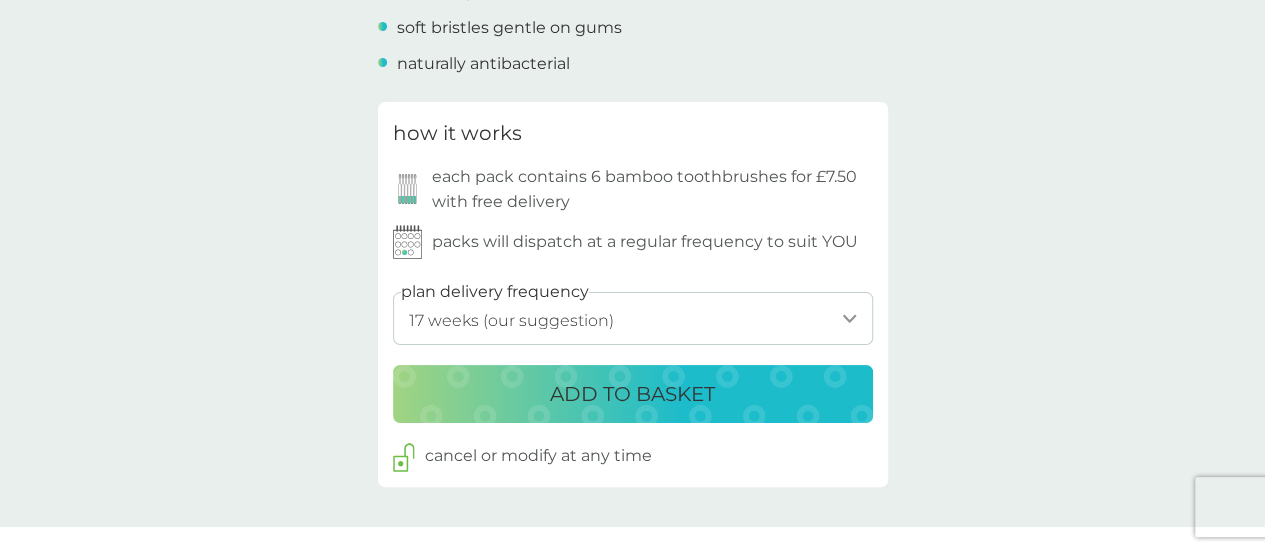 click on "1 week  2 weeks  3 weeks  4 weeks  5 weeks  6 weeks  7 weeks  8 weeks  9 weeks  10 weeks  11 weeks  12 weeks  13 weeks  14 weeks  15 weeks  16 weeks  17 weeks (our suggestion) 18 weeks  19 weeks  20 weeks  21 weeks  22 weeks  23 weeks  24 weeks  25 weeks  26 weeks  27 weeks  28 weeks  29 weeks  30 weeks  31 weeks  32 weeks  33 weeks  34 weeks  35 weeks" at bounding box center [633, 318] 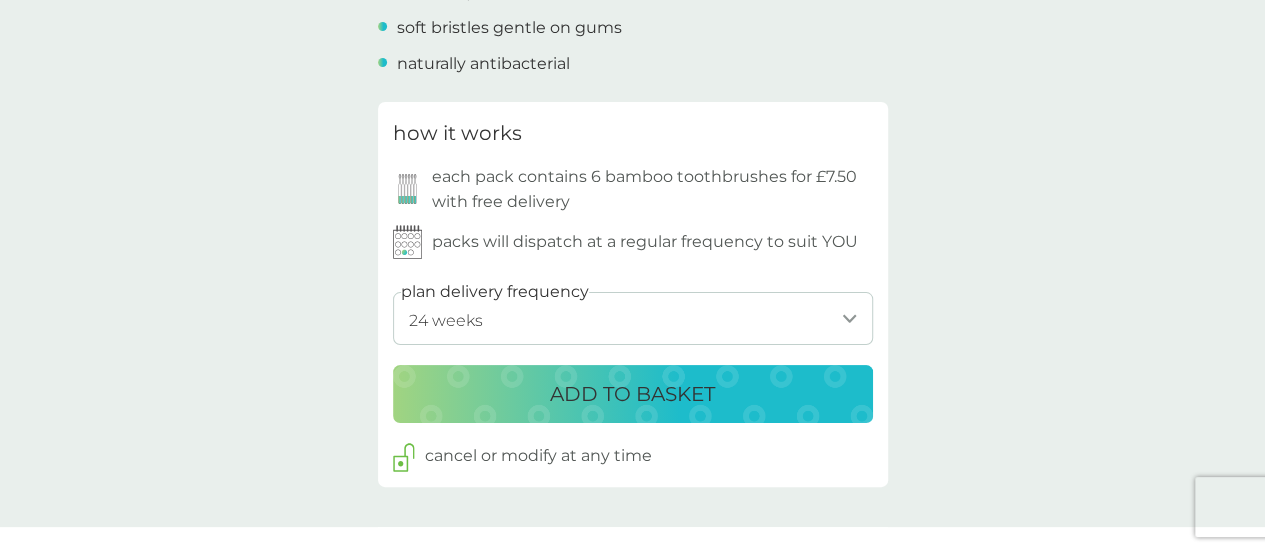 click on "1 week  2 weeks  3 weeks  4 weeks  5 weeks  6 weeks  7 weeks  8 weeks  9 weeks  10 weeks  11 weeks  12 weeks  13 weeks  14 weeks  15 weeks  16 weeks  17 weeks (our suggestion) 18 weeks  19 weeks  20 weeks  21 weeks  22 weeks  23 weeks  24 weeks  25 weeks  26 weeks  27 weeks  28 weeks  29 weeks  30 weeks  31 weeks  32 weeks  33 weeks  34 weeks  35 weeks" at bounding box center [633, 318] 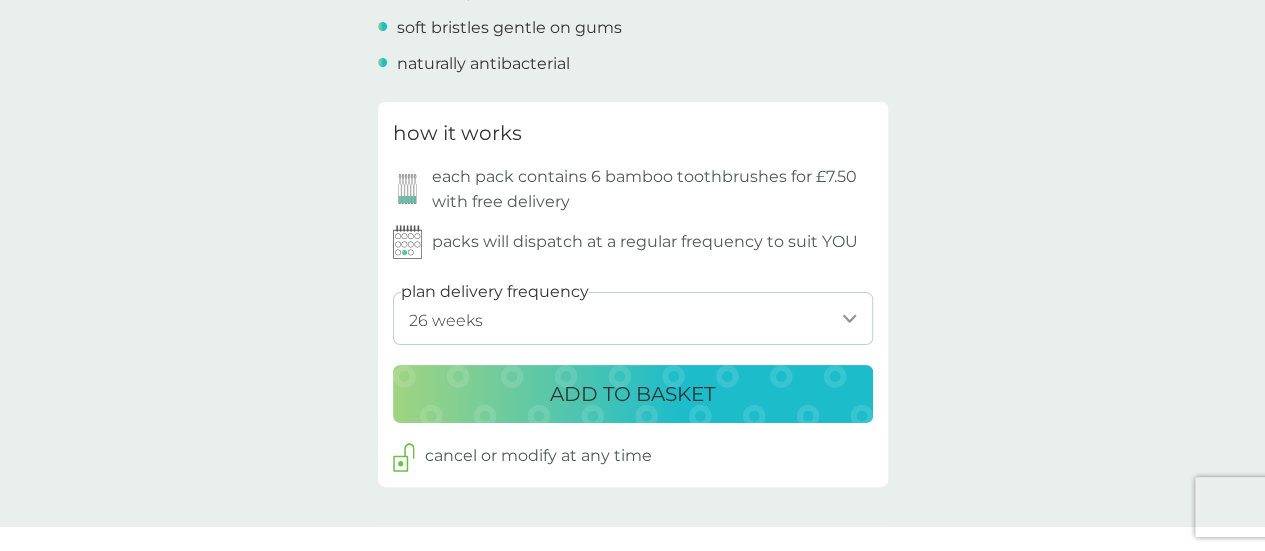 click on "1 week  2 weeks  3 weeks  4 weeks  5 weeks  6 weeks  7 weeks  8 weeks  9 weeks  10 weeks  11 weeks  12 weeks  13 weeks  14 weeks  15 weeks  16 weeks  17 weeks (our suggestion) 18 weeks  19 weeks  20 weeks  21 weeks  22 weeks  23 weeks  24 weeks  25 weeks  26 weeks  27 weeks  28 weeks  29 weeks  30 weeks  31 weeks  32 weeks  33 weeks  34 weeks  35 weeks" at bounding box center (633, 318) 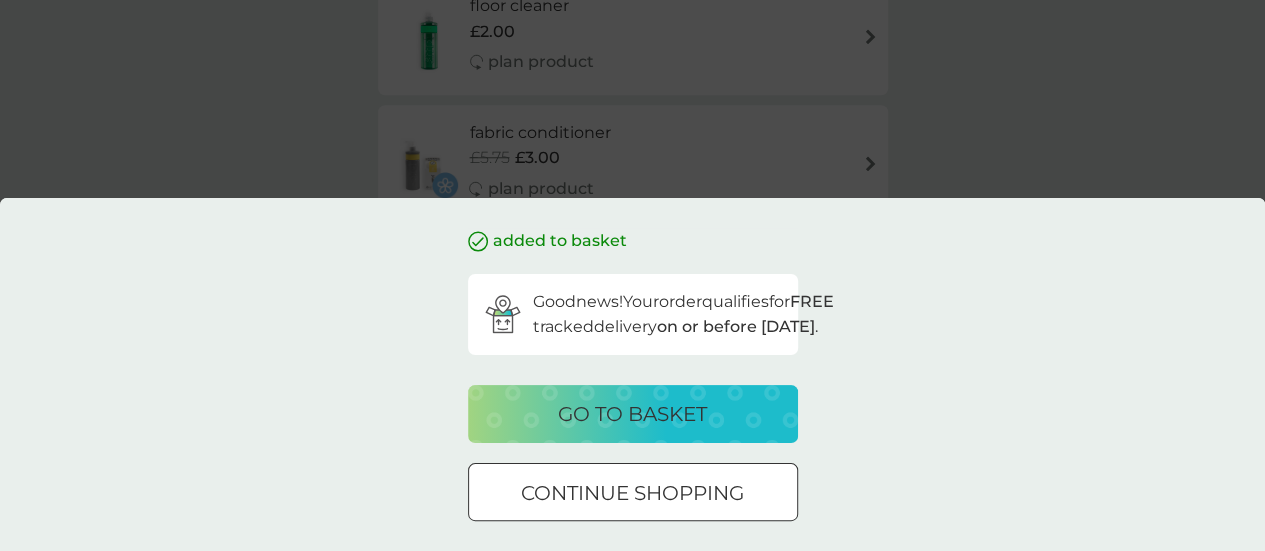 scroll, scrollTop: 0, scrollLeft: 0, axis: both 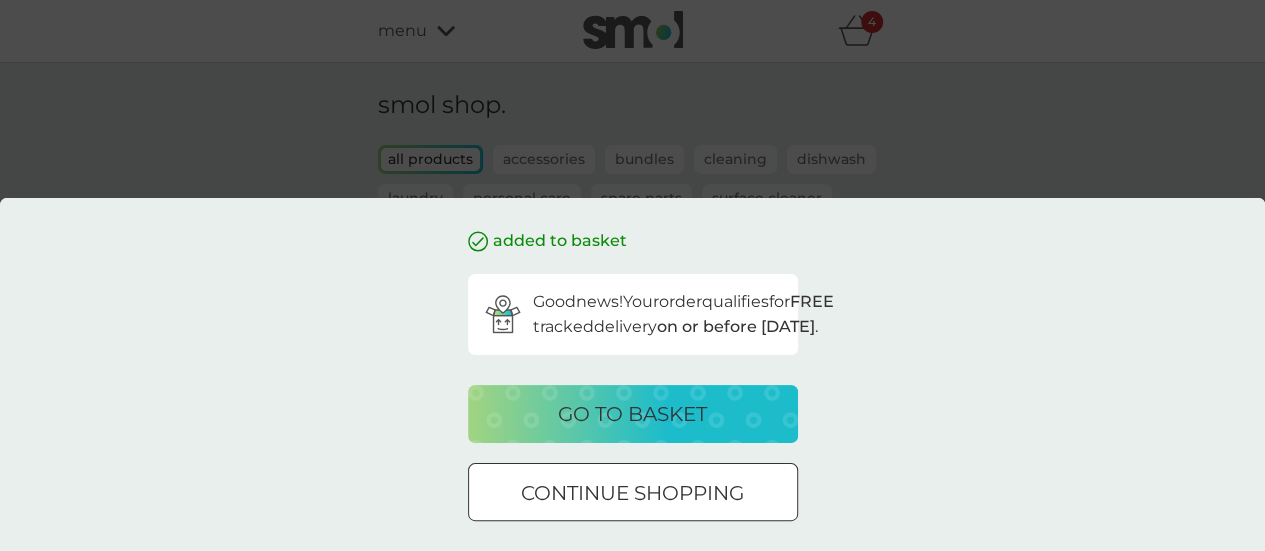 click on "continue shopping" at bounding box center (632, 493) 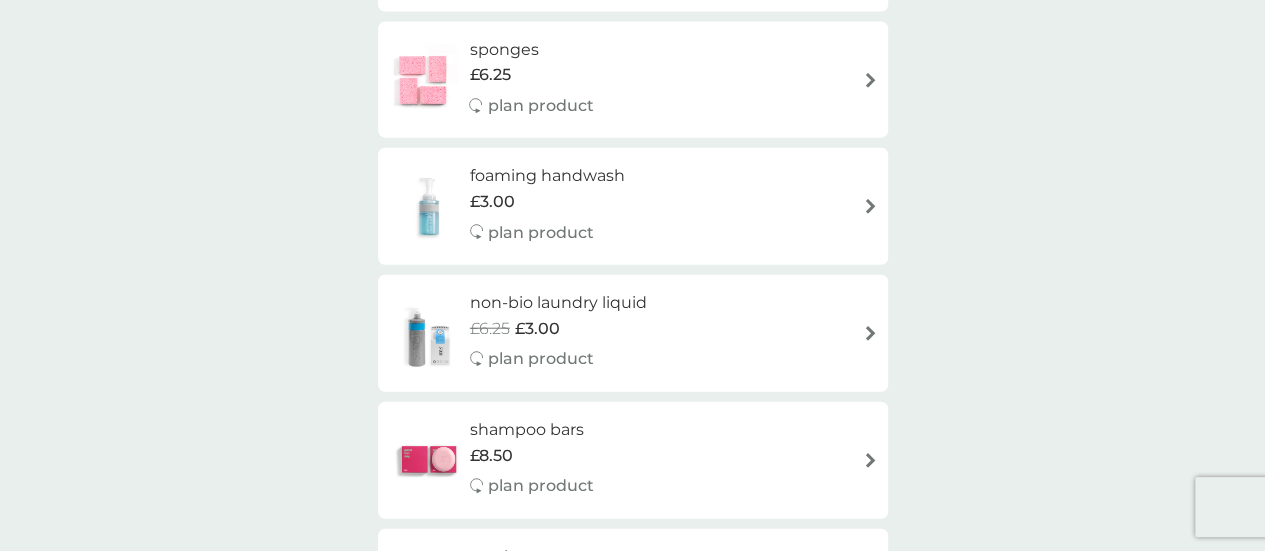 scroll, scrollTop: 2318, scrollLeft: 0, axis: vertical 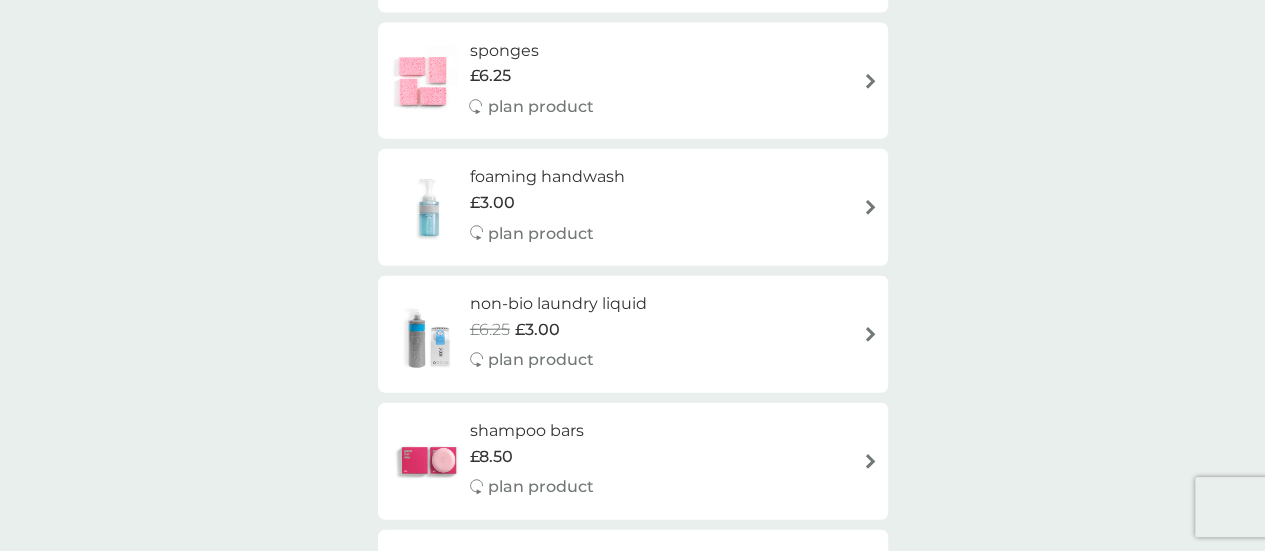 click on "foaming handwash" at bounding box center [547, 177] 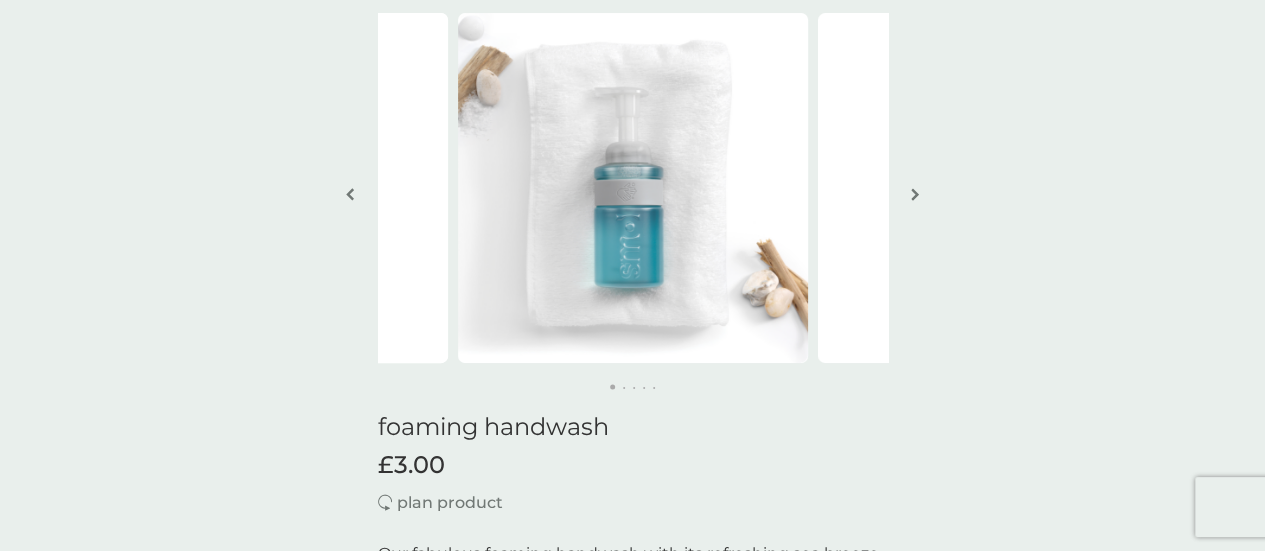 scroll, scrollTop: 128, scrollLeft: 0, axis: vertical 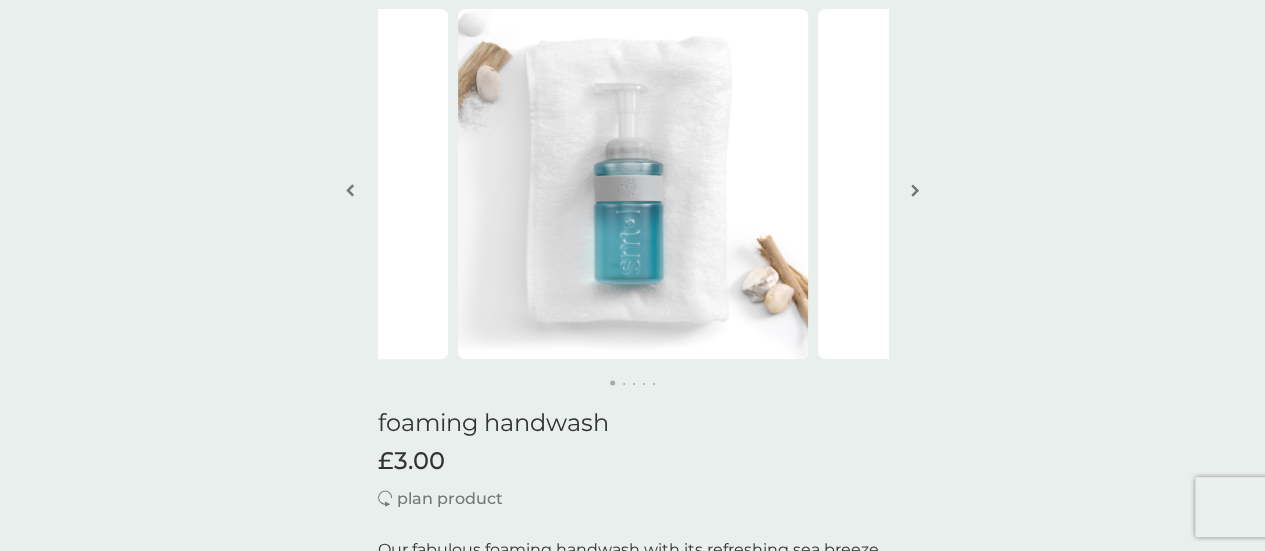 click at bounding box center [915, 190] 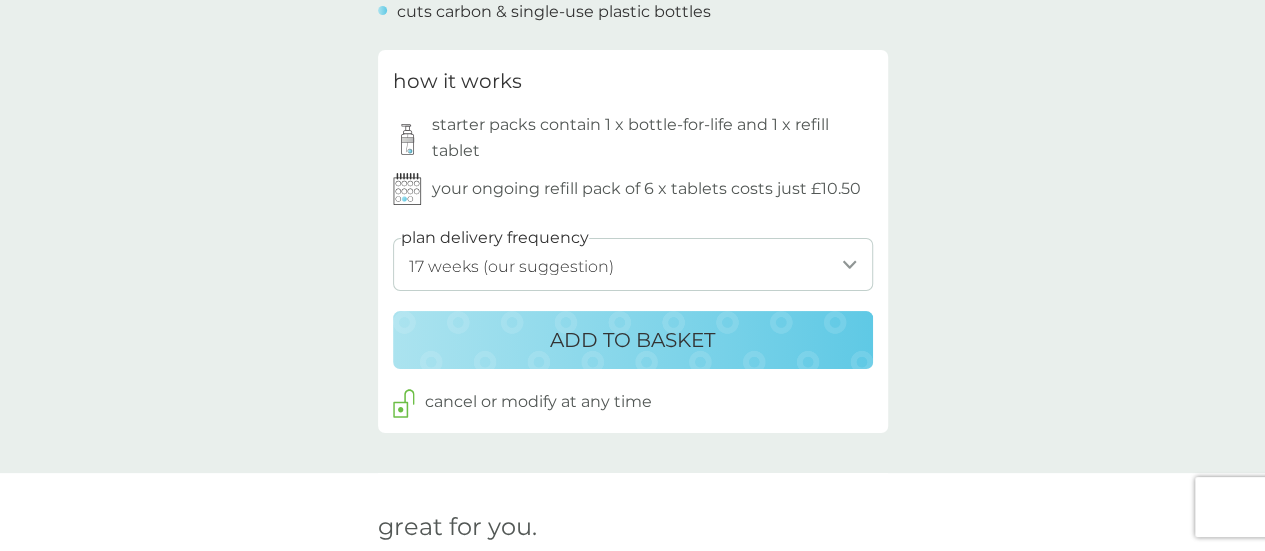 scroll, scrollTop: 1022, scrollLeft: 0, axis: vertical 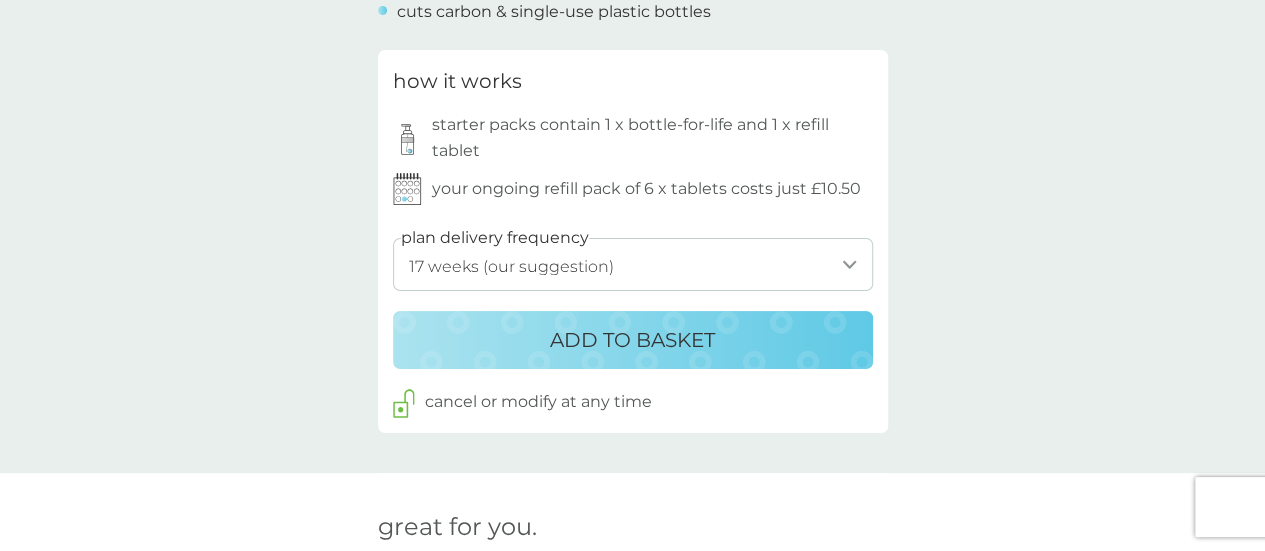 click on "1 week  2 weeks  3 weeks  4 weeks  5 weeks  6 weeks  7 weeks  8 weeks  9 weeks  10 weeks  11 weeks  12 weeks  13 weeks  14 weeks  15 weeks  16 weeks  17 weeks (our suggestion) 18 weeks  19 weeks  20 weeks  21 weeks  22 weeks  23 weeks  24 weeks  25 weeks  26 weeks" at bounding box center (633, 264) 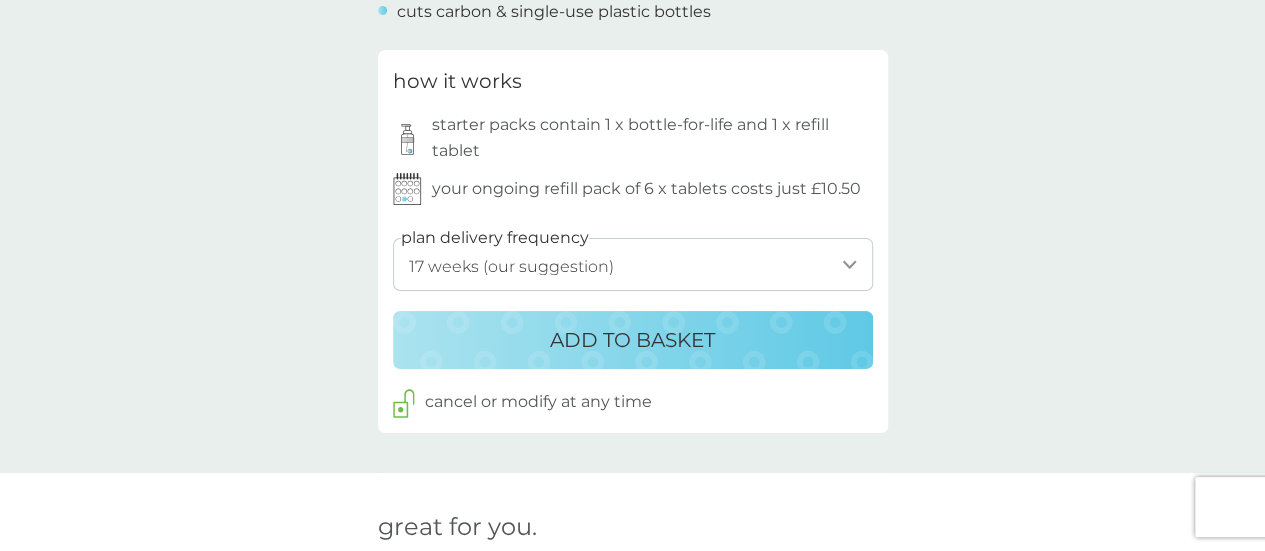 select on "140" 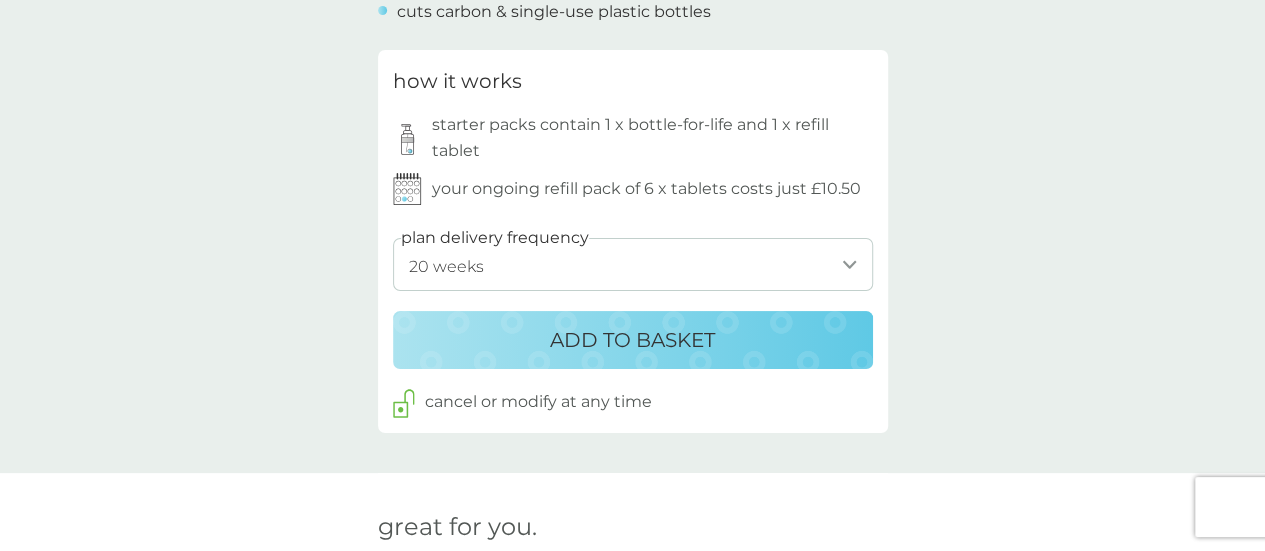 click on "1 week  2 weeks  3 weeks  4 weeks  5 weeks  6 weeks  7 weeks  8 weeks  9 weeks  10 weeks  11 weeks  12 weeks  13 weeks  14 weeks  15 weeks  16 weeks  17 weeks (our suggestion) 18 weeks  19 weeks  20 weeks  21 weeks  22 weeks  23 weeks  24 weeks  25 weeks  26 weeks" at bounding box center [633, 264] 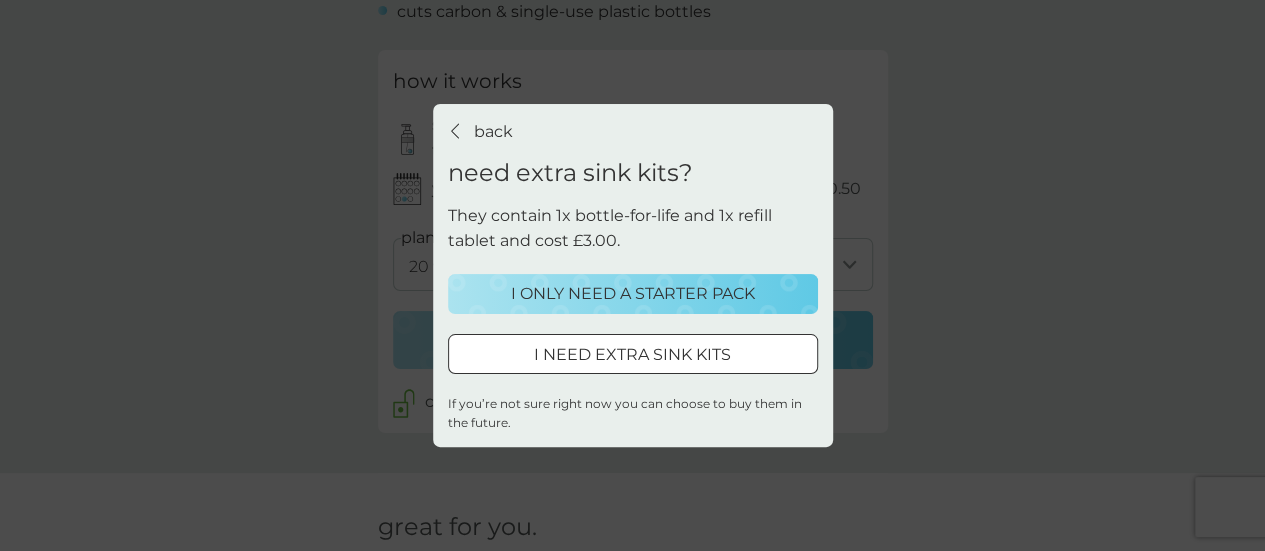 click on "I NEED EXTRA SINK KITS" at bounding box center (633, 355) 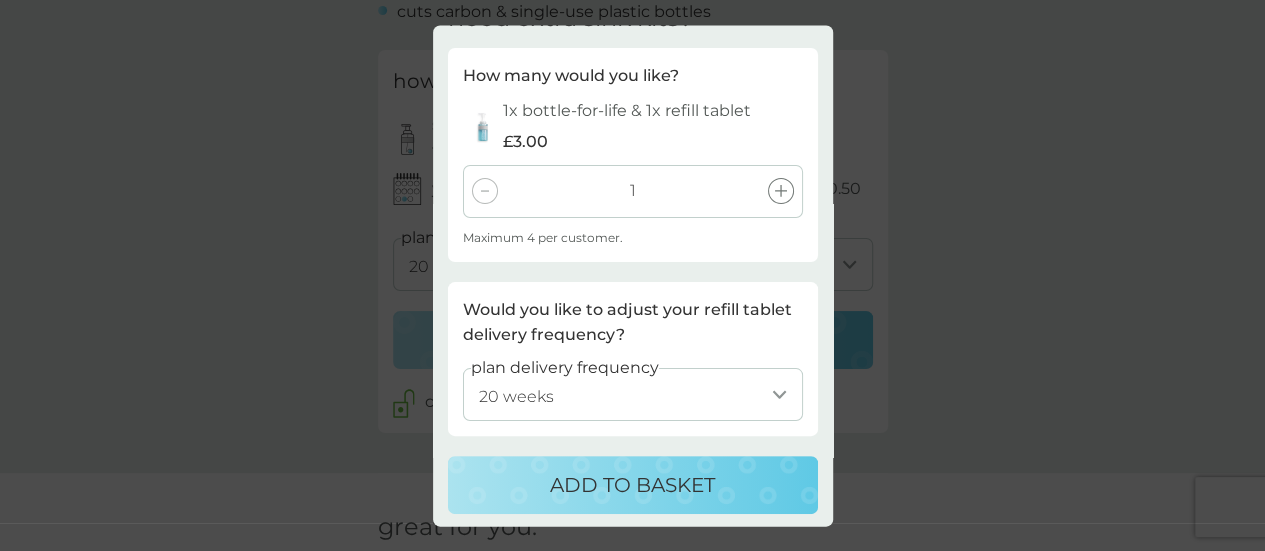 scroll, scrollTop: 78, scrollLeft: 0, axis: vertical 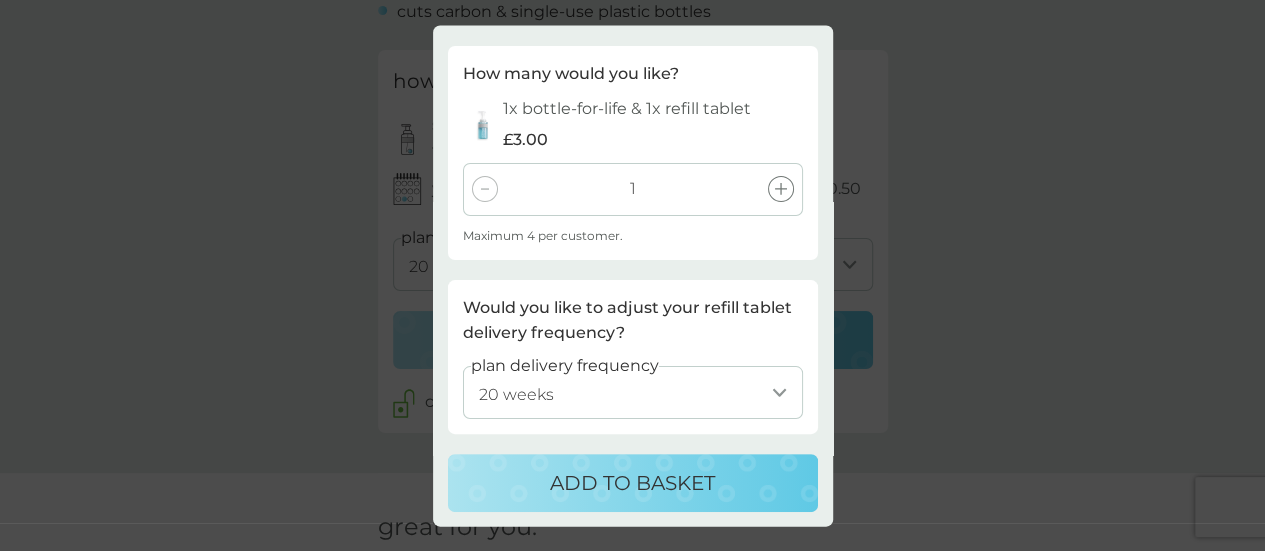 click on "1 week  2 weeks  3 weeks  4 weeks  5 weeks  6 weeks  7 weeks  8 weeks  9 weeks  10 weeks  11 weeks  12 weeks  13 weeks  14 weeks  15 weeks  16 weeks  17 weeks (our suggestion) 18 weeks  19 weeks  20 weeks  21 weeks  22 weeks  23 weeks  24 weeks  25 weeks  26 weeks" at bounding box center (633, 393) 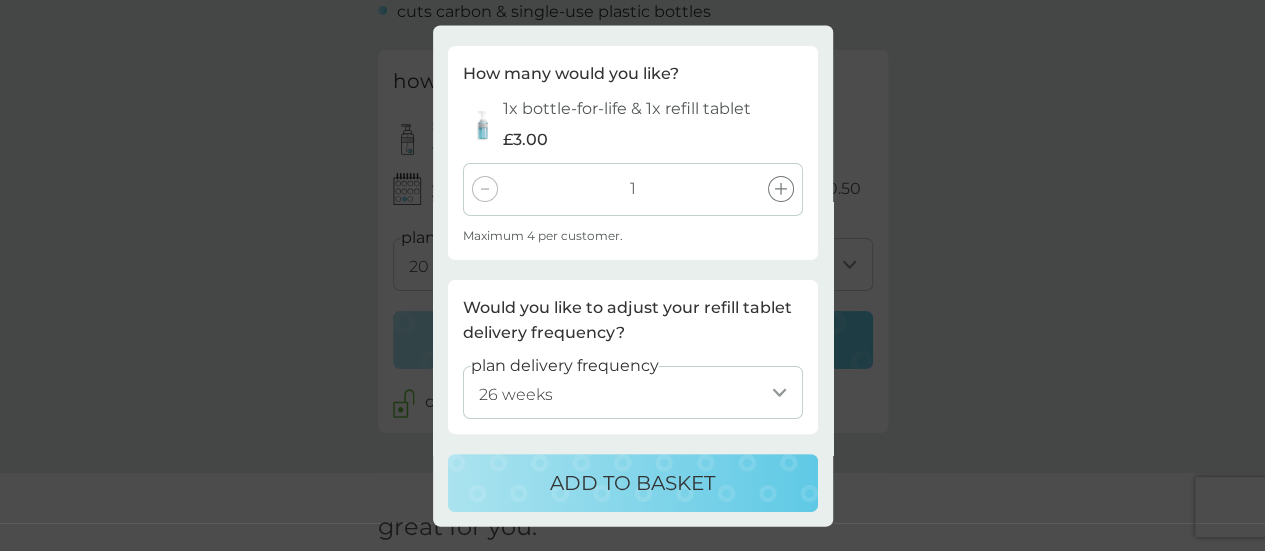click on "1 week  2 weeks  3 weeks  4 weeks  5 weeks  6 weeks  7 weeks  8 weeks  9 weeks  10 weeks  11 weeks  12 weeks  13 weeks  14 weeks  15 weeks  16 weeks  17 weeks (our suggestion) 18 weeks  19 weeks  20 weeks  21 weeks  22 weeks  23 weeks  24 weeks  25 weeks  26 weeks" at bounding box center [633, 393] 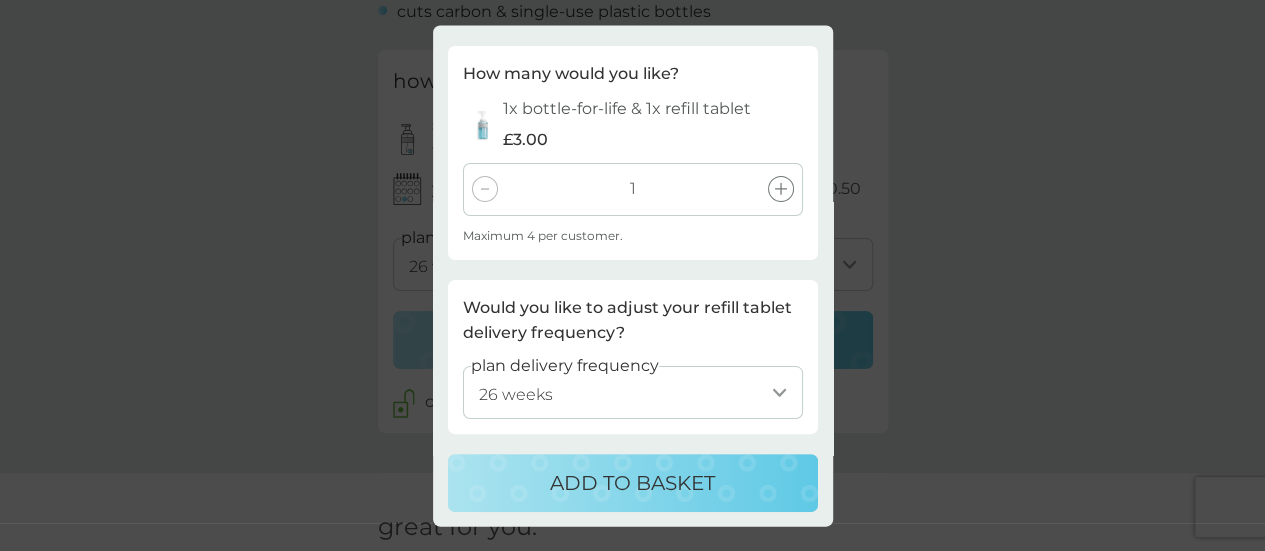 click on "ADD TO BASKET" at bounding box center (633, 484) 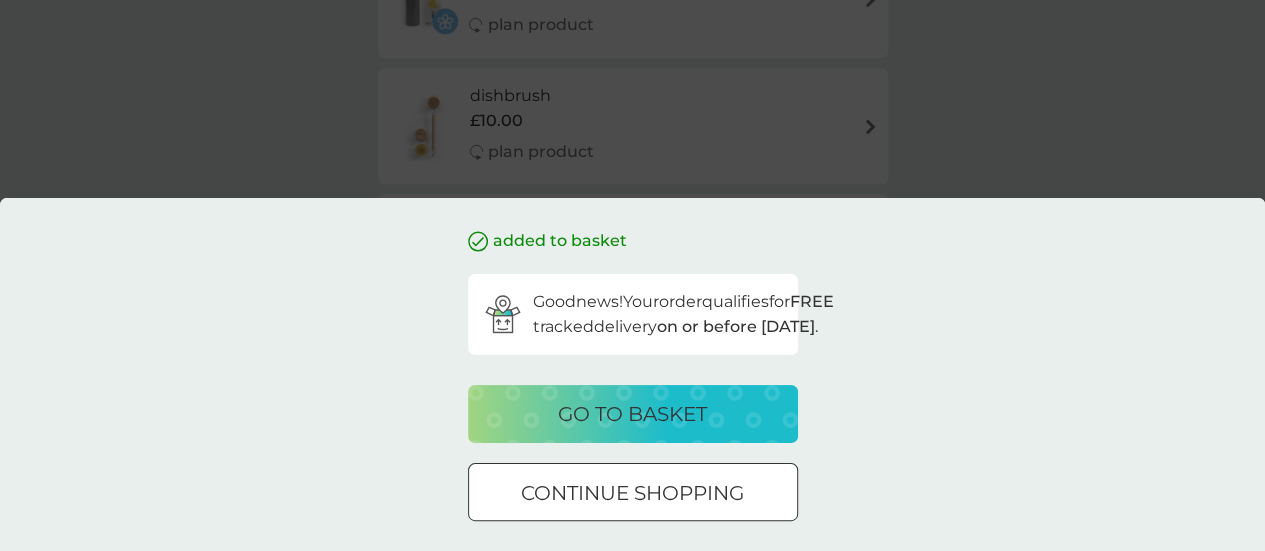scroll, scrollTop: 0, scrollLeft: 0, axis: both 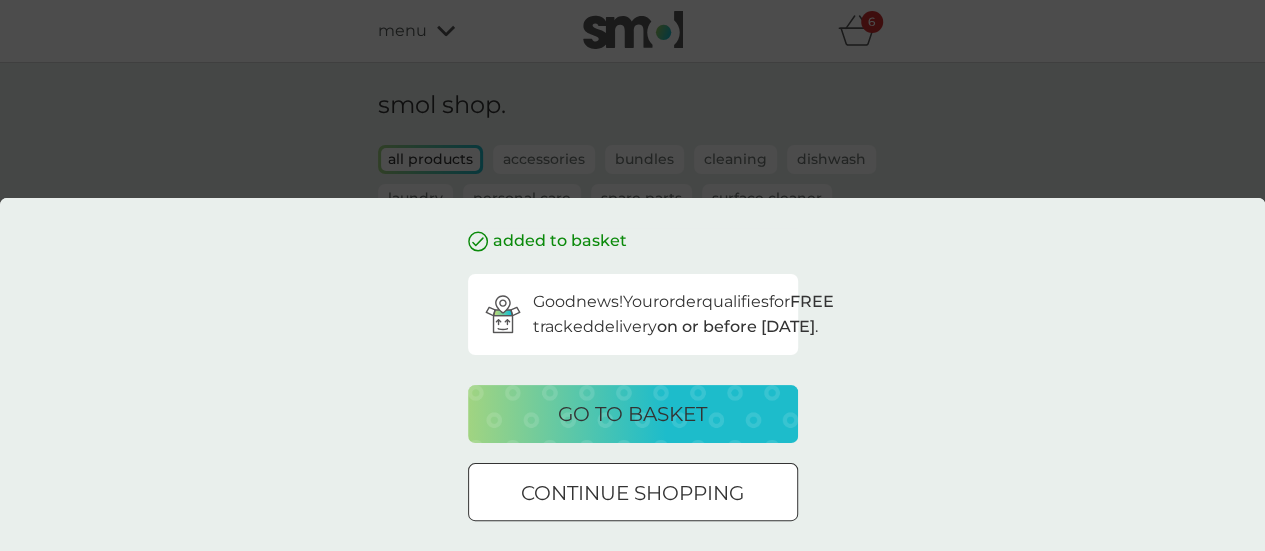 click on "continue shopping" at bounding box center [632, 493] 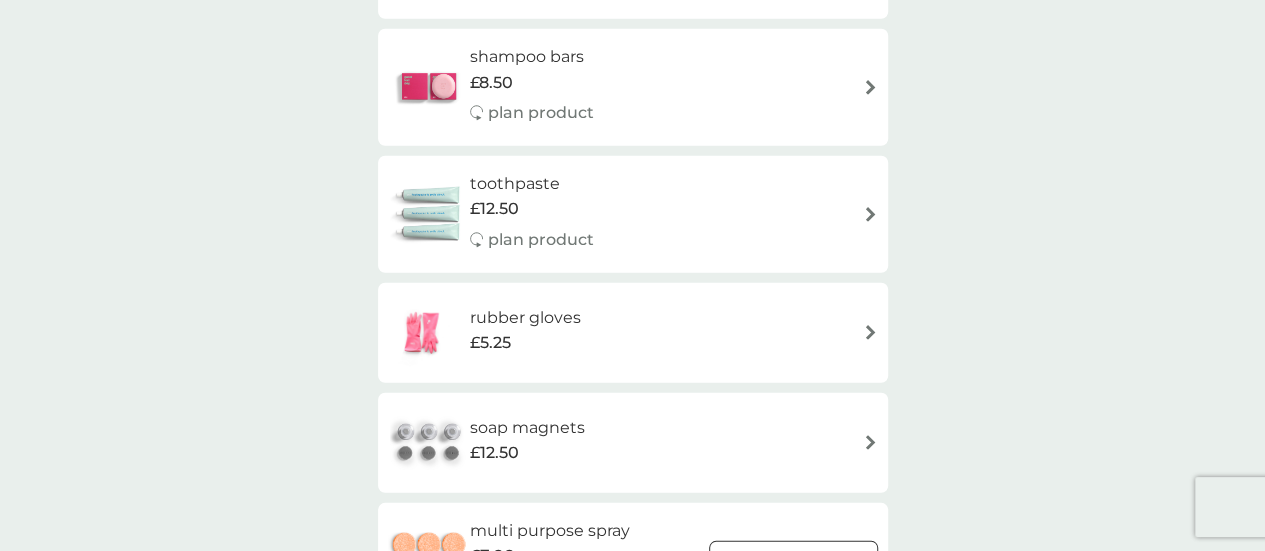 scroll, scrollTop: 2696, scrollLeft: 0, axis: vertical 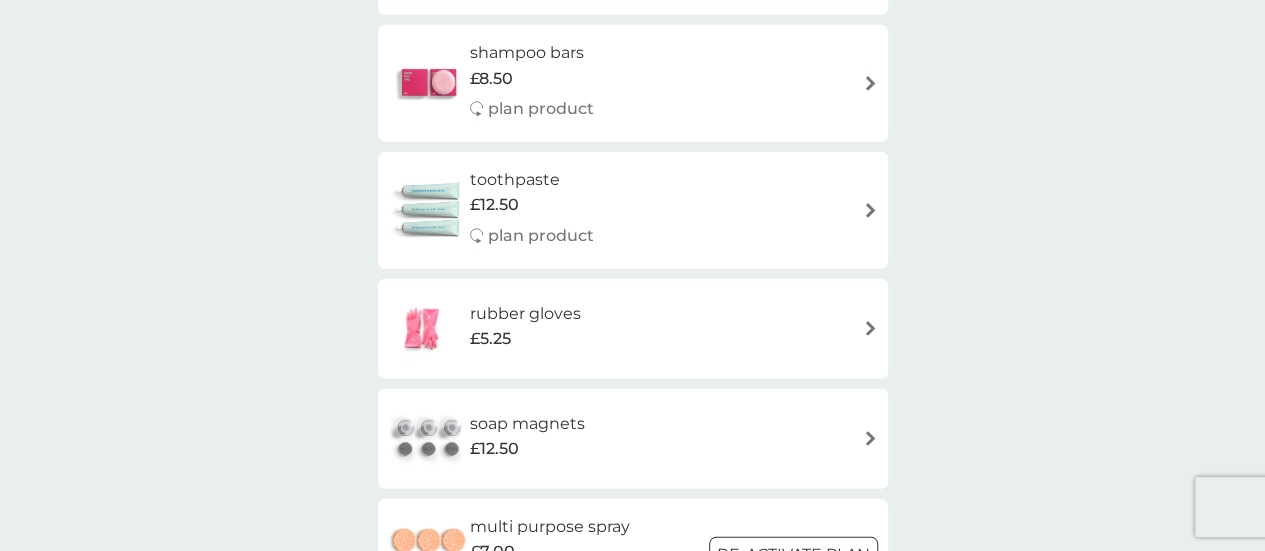 click on "soap magnets" at bounding box center [527, 424] 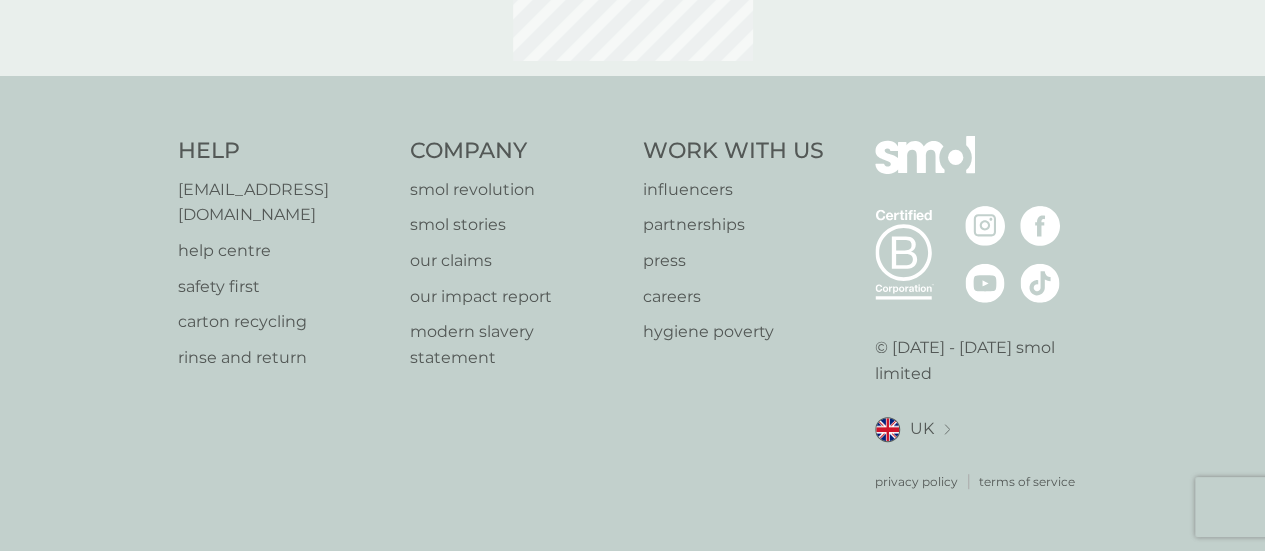 scroll, scrollTop: 0, scrollLeft: 0, axis: both 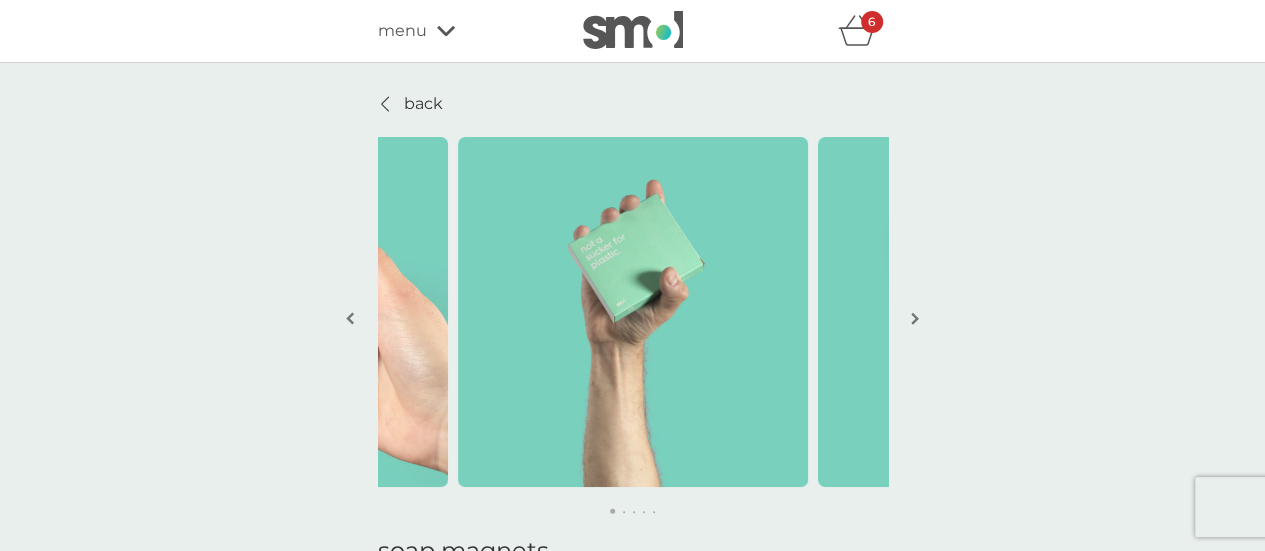 click at bounding box center (915, 320) 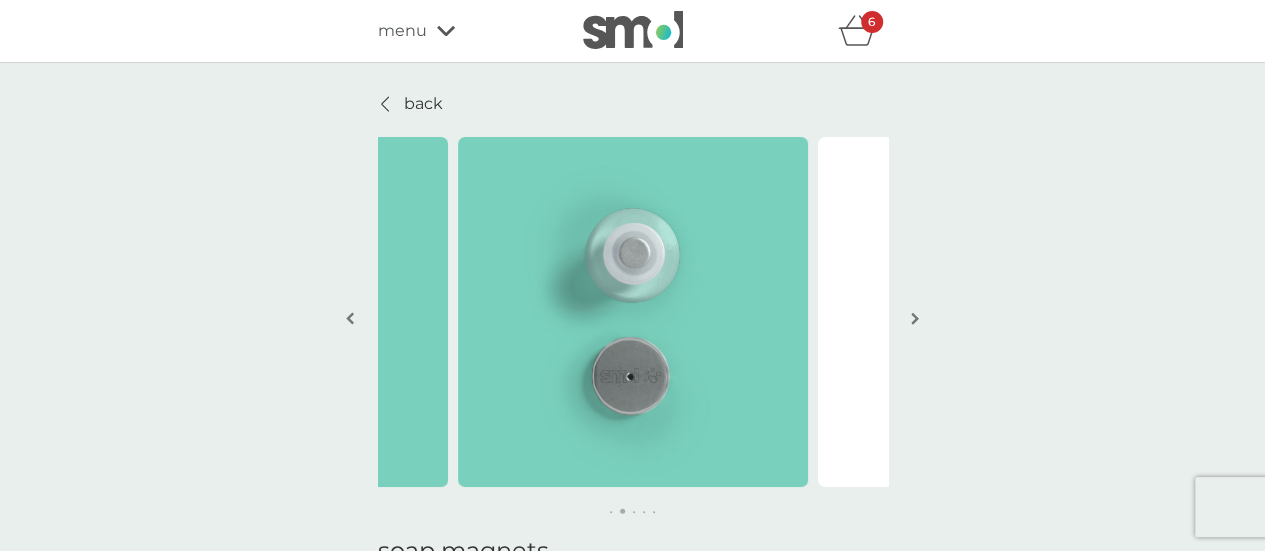 click at bounding box center [915, 320] 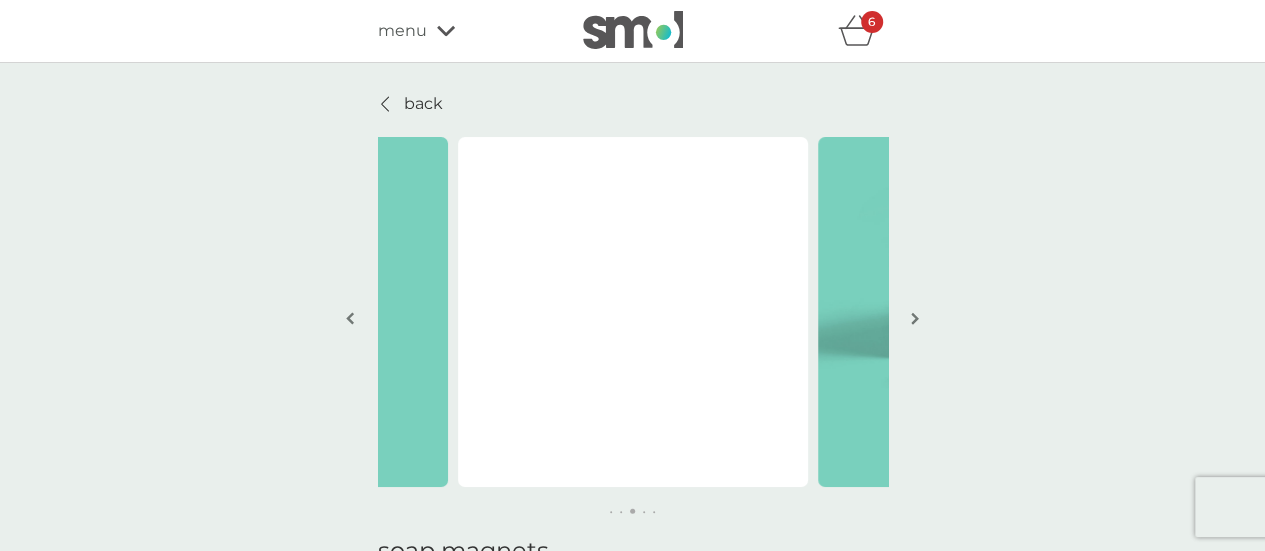click at bounding box center [915, 320] 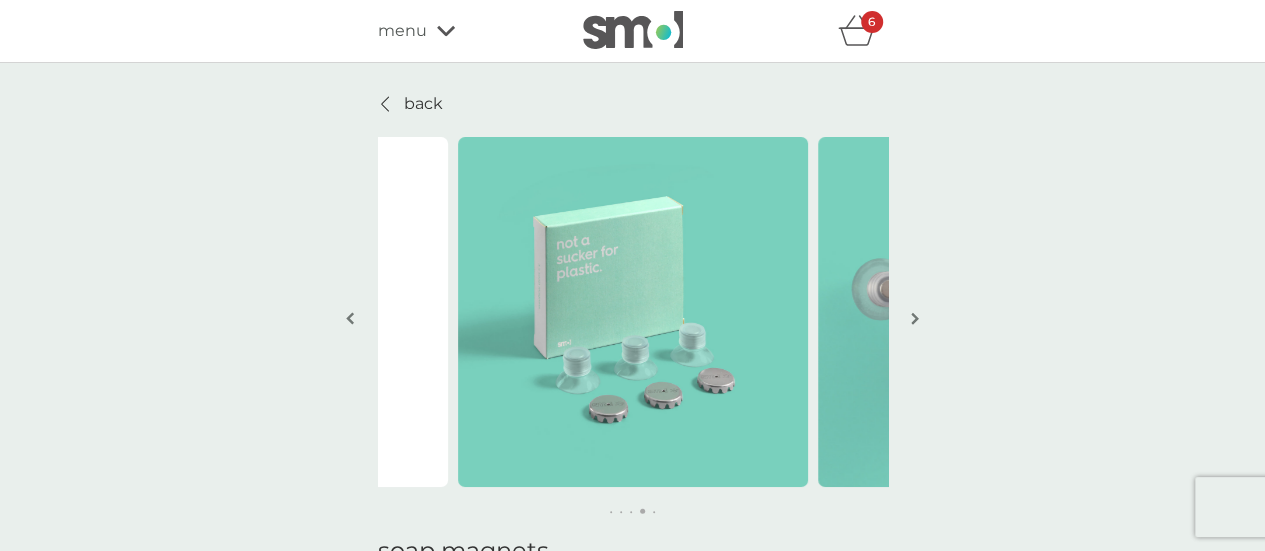 click at bounding box center [915, 320] 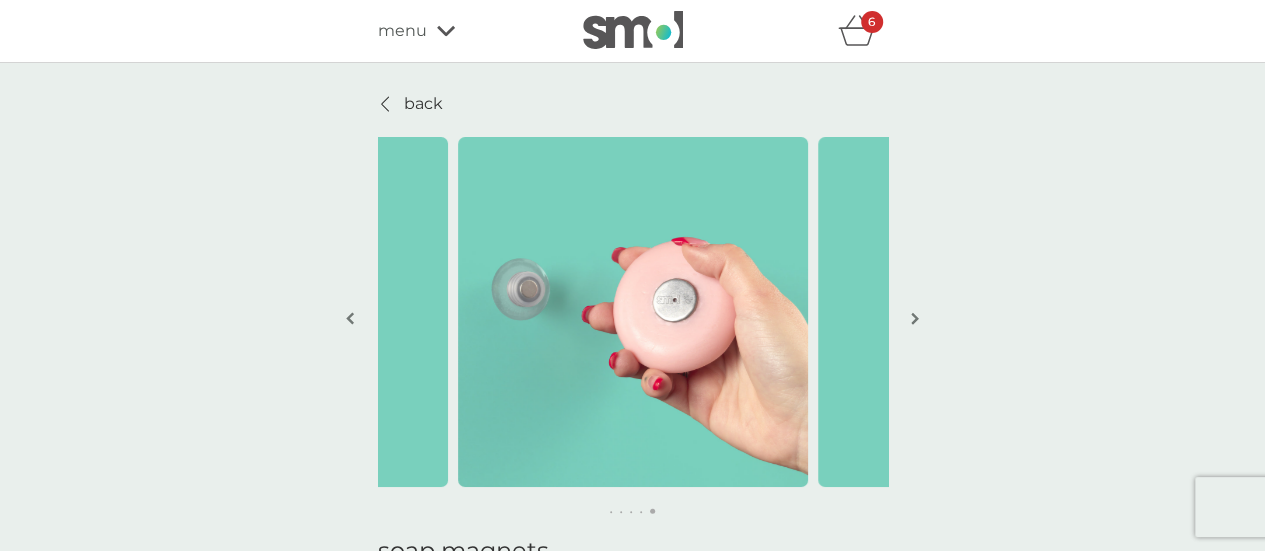 click at bounding box center (915, 320) 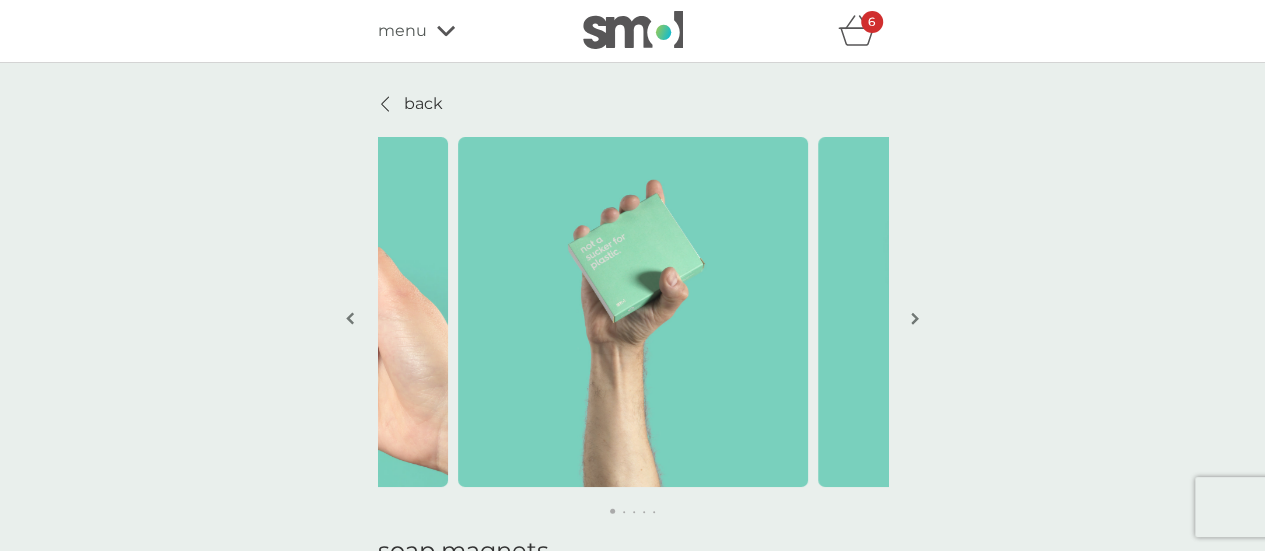 click at bounding box center [350, 318] 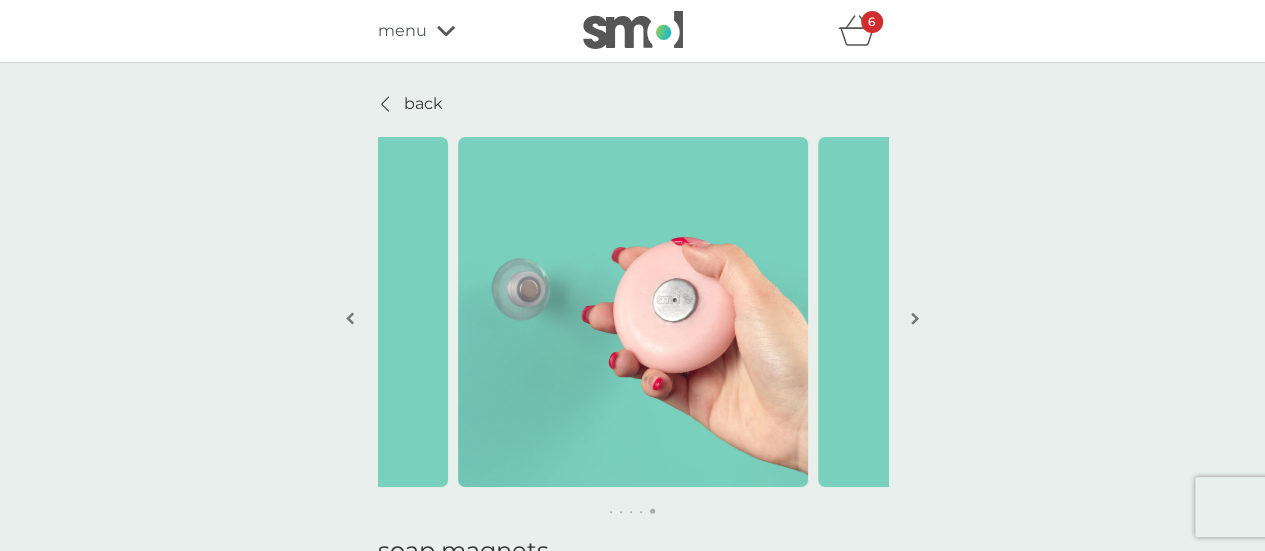 click at bounding box center [915, 318] 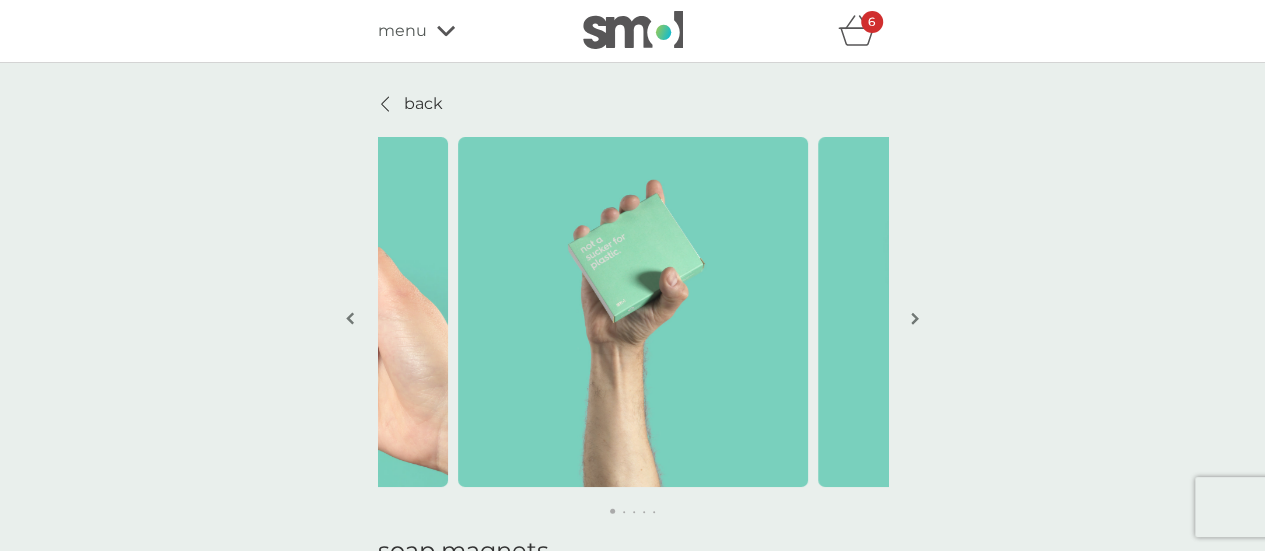click at bounding box center (915, 318) 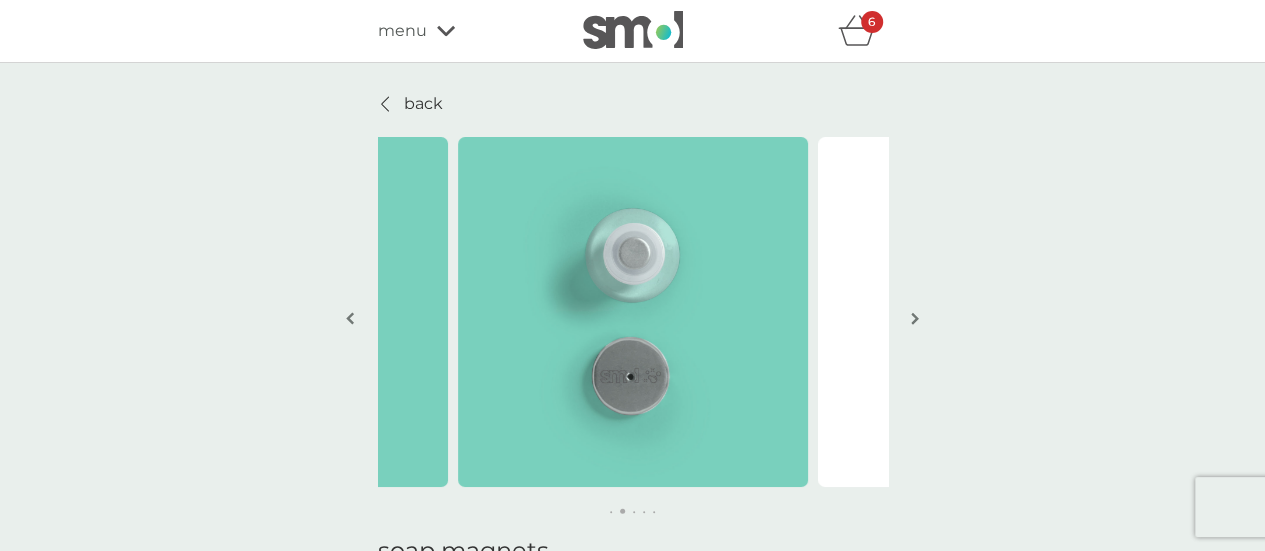 click at bounding box center (915, 318) 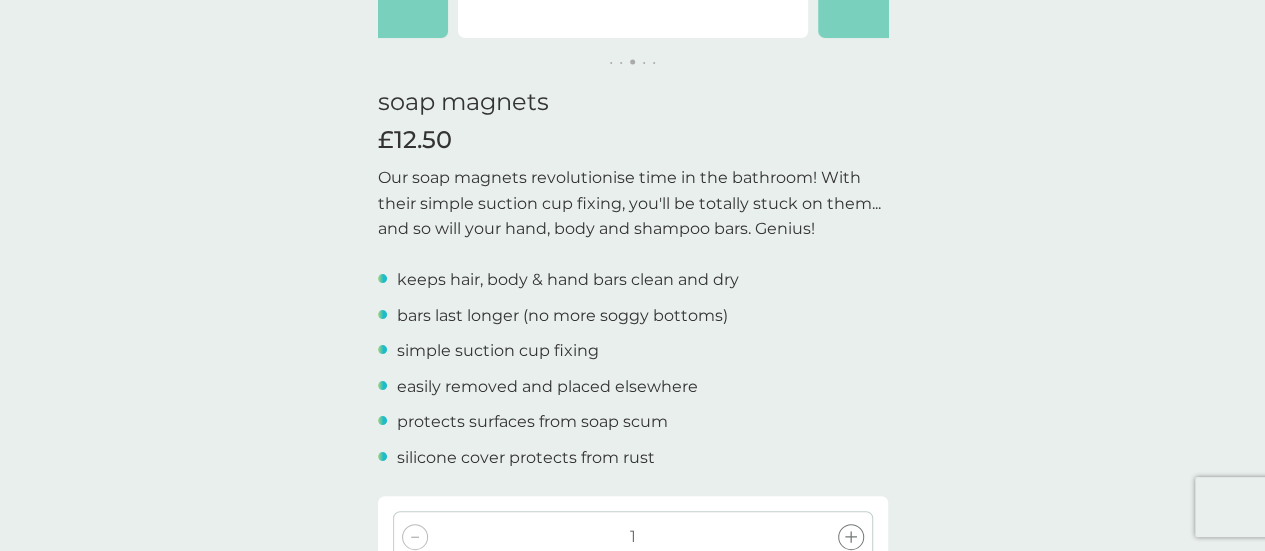 scroll, scrollTop: 452, scrollLeft: 0, axis: vertical 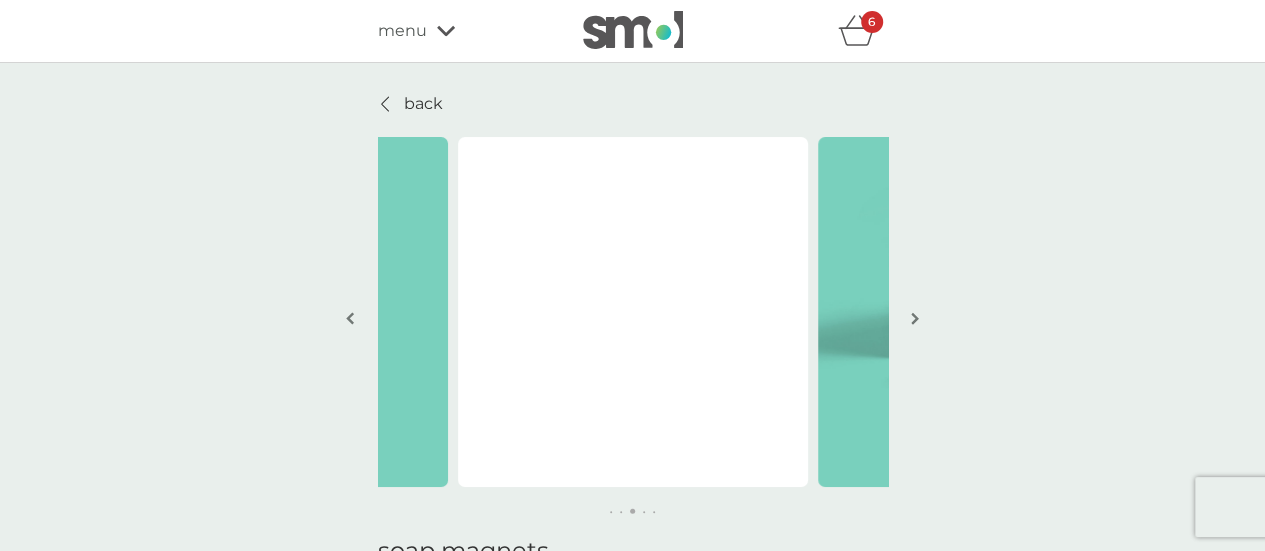 click on "back" at bounding box center (423, 104) 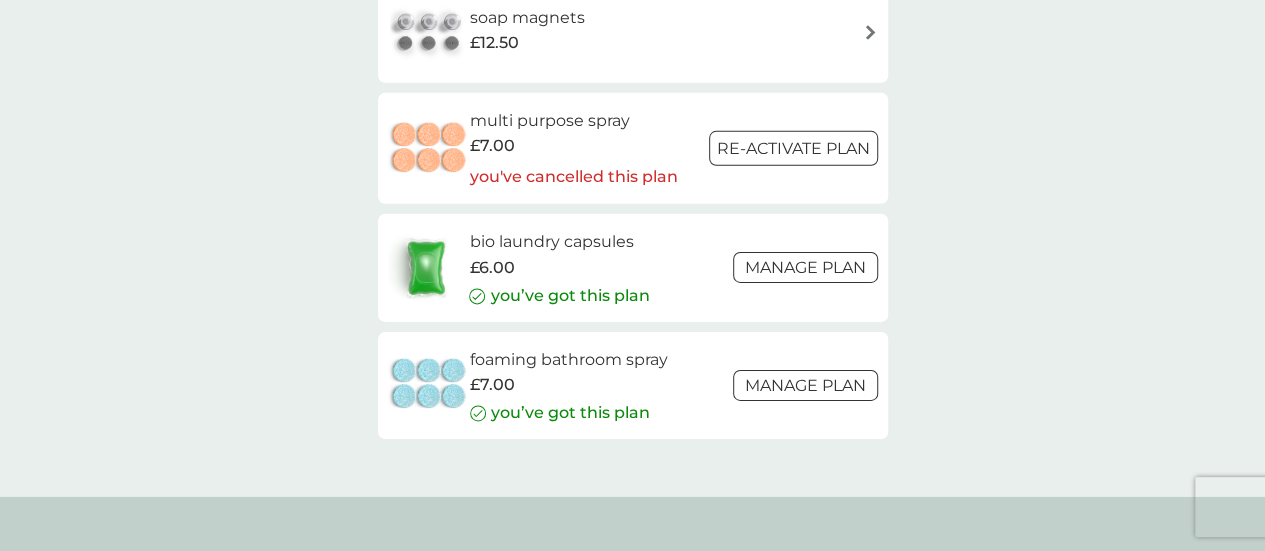 scroll, scrollTop: 3118, scrollLeft: 0, axis: vertical 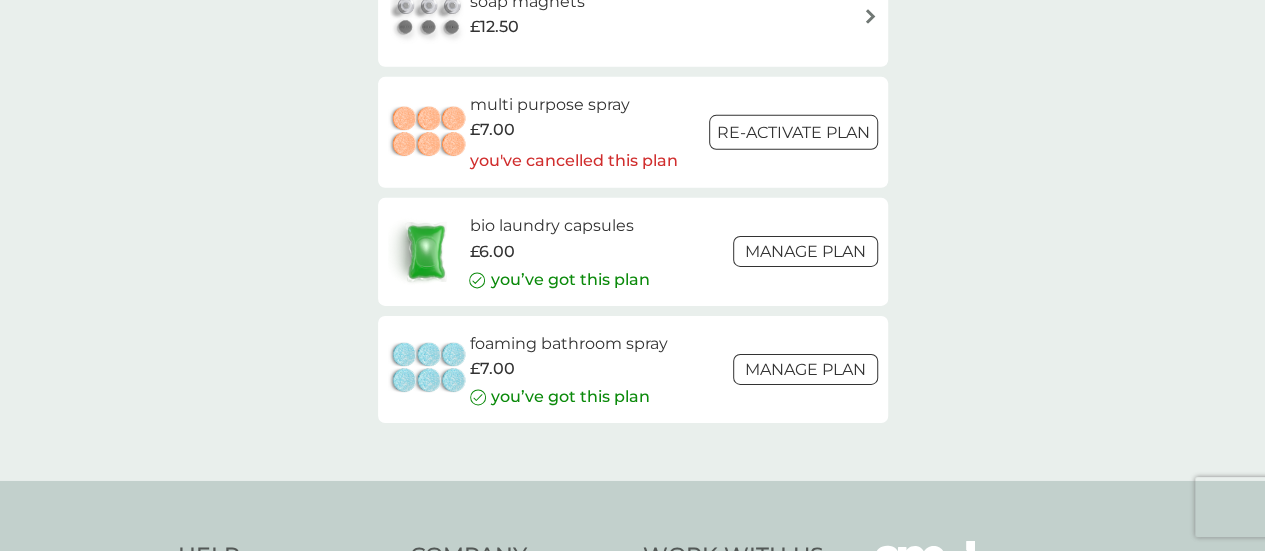 click on "Manage plan" at bounding box center (805, 369) 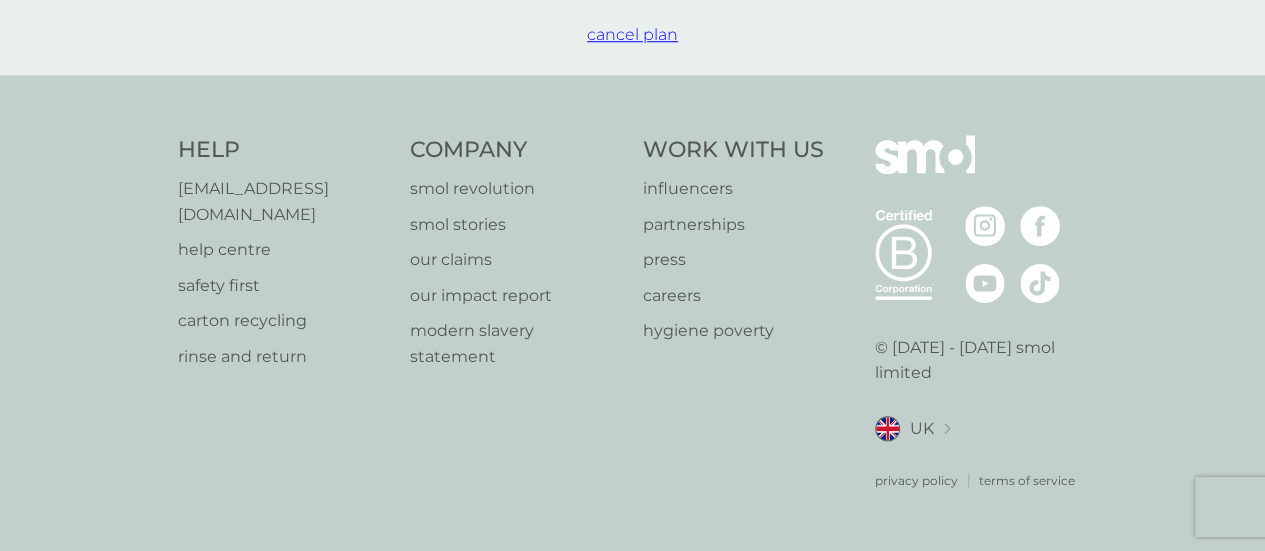 scroll, scrollTop: 0, scrollLeft: 0, axis: both 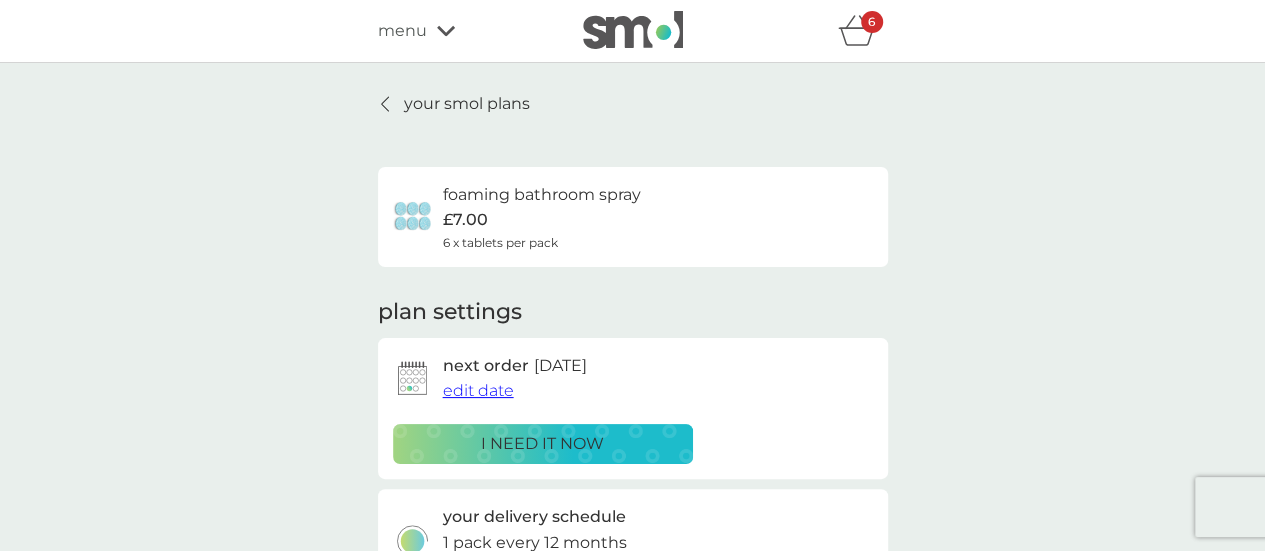 click 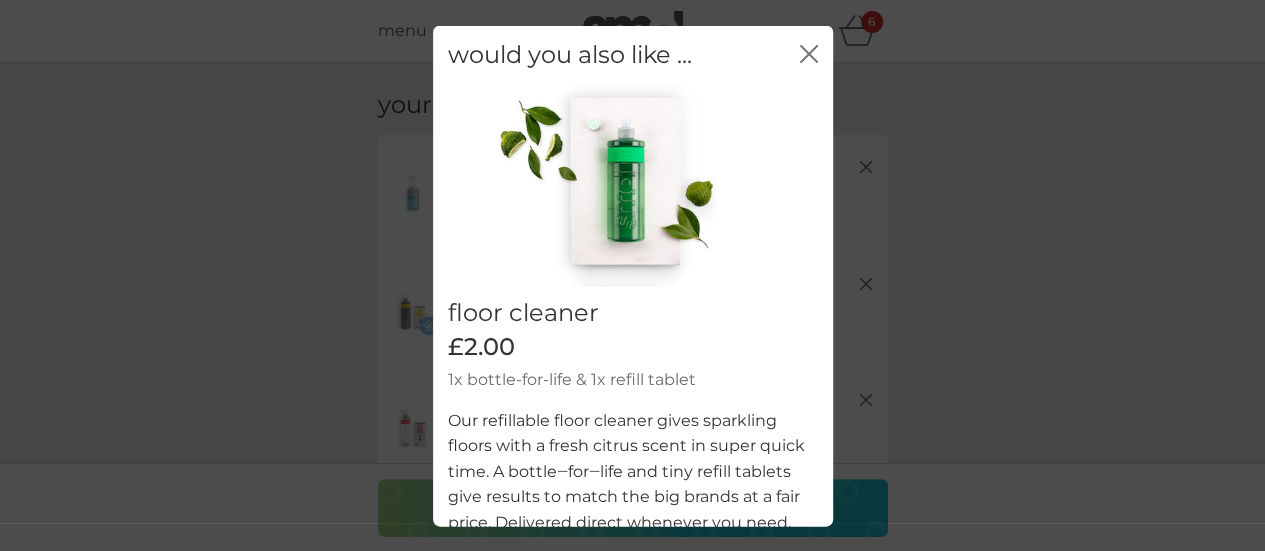 click on "close" 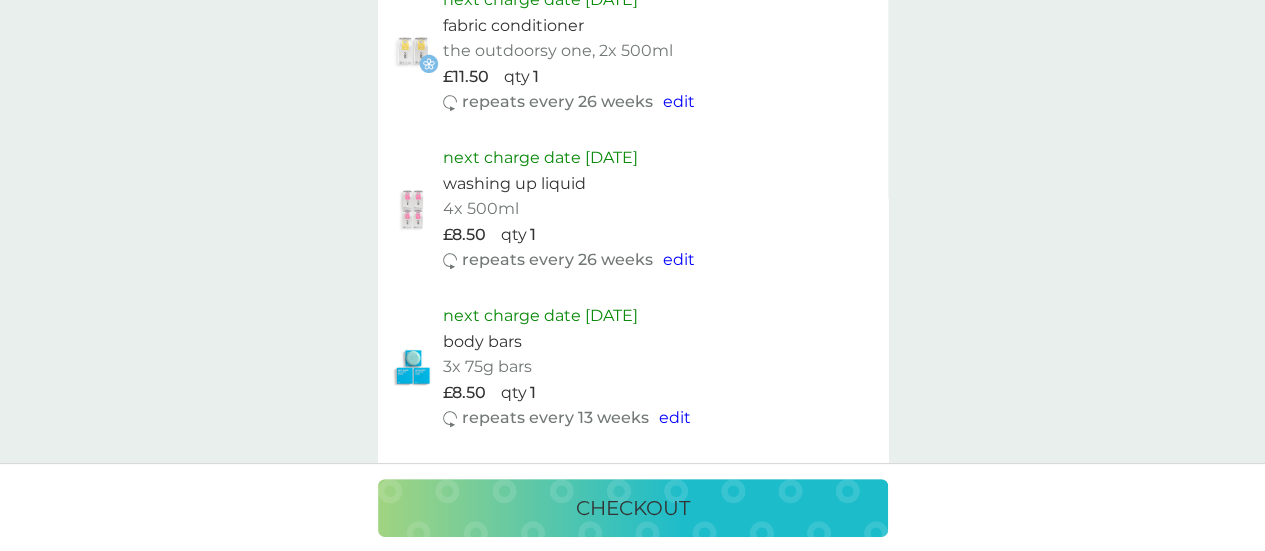 scroll, scrollTop: 1430, scrollLeft: 0, axis: vertical 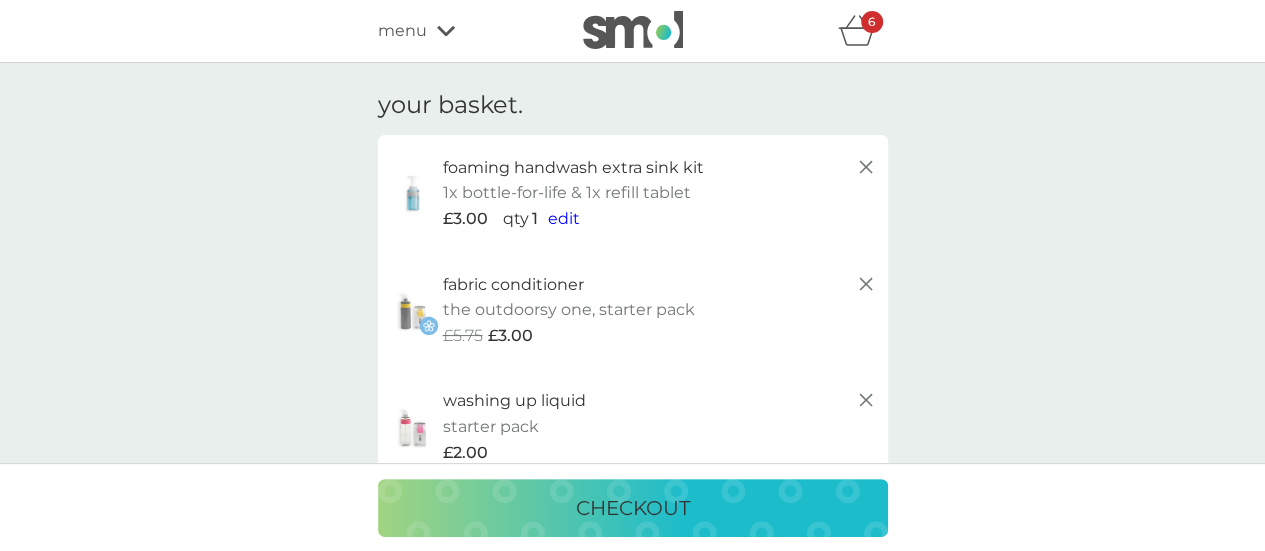 click on "checkout" at bounding box center [633, 508] 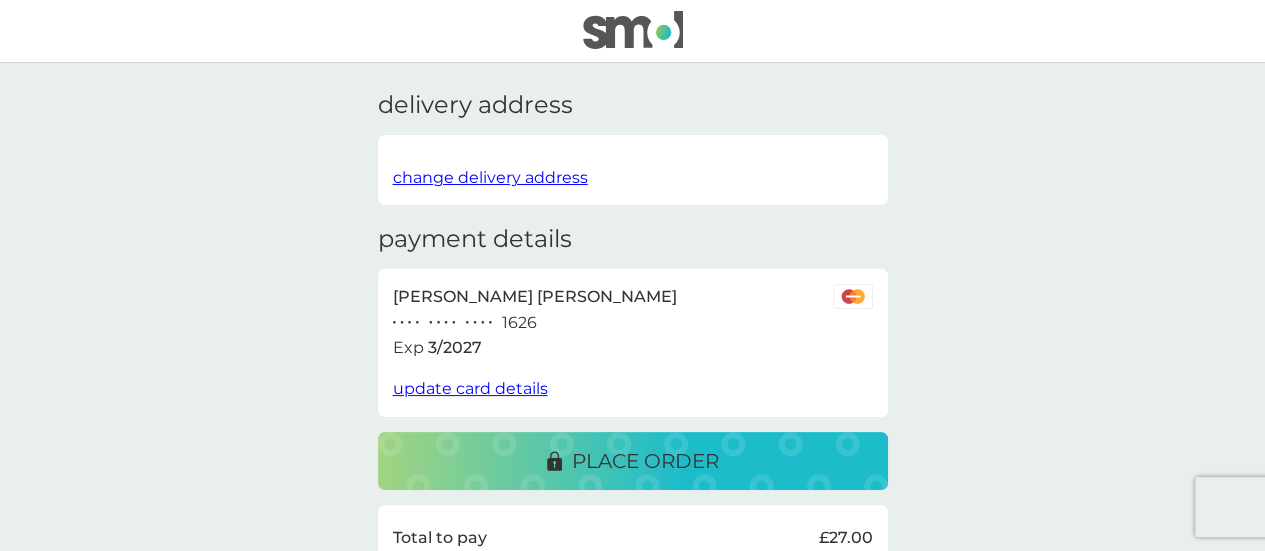 click on "update card details" at bounding box center [470, 388] 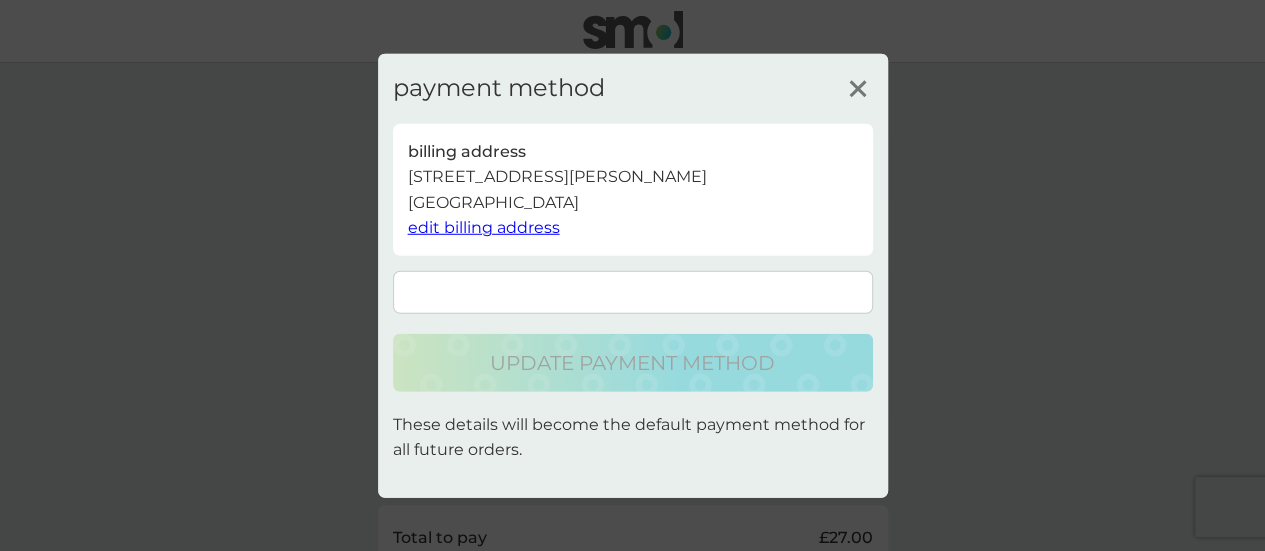 click at bounding box center [633, 292] 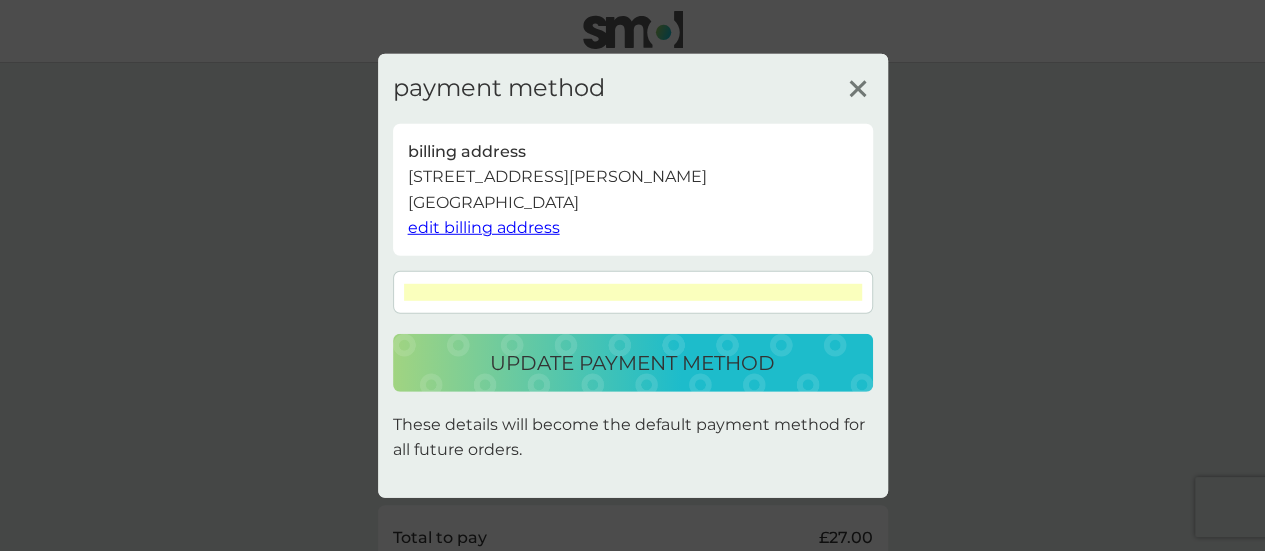 click on "update payment method" at bounding box center (632, 363) 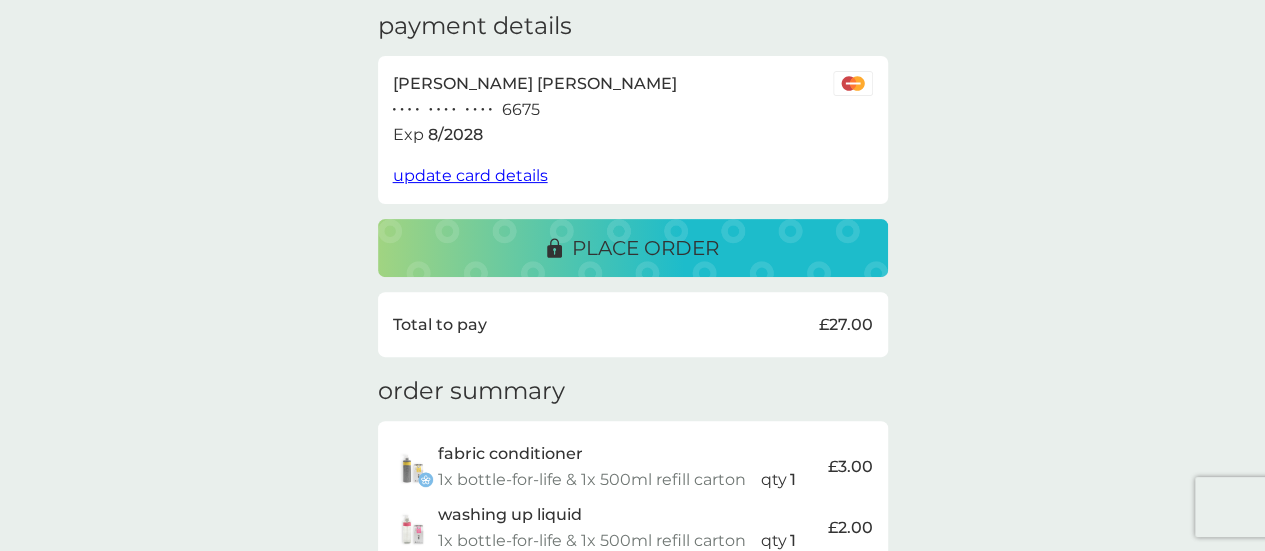scroll, scrollTop: 293, scrollLeft: 0, axis: vertical 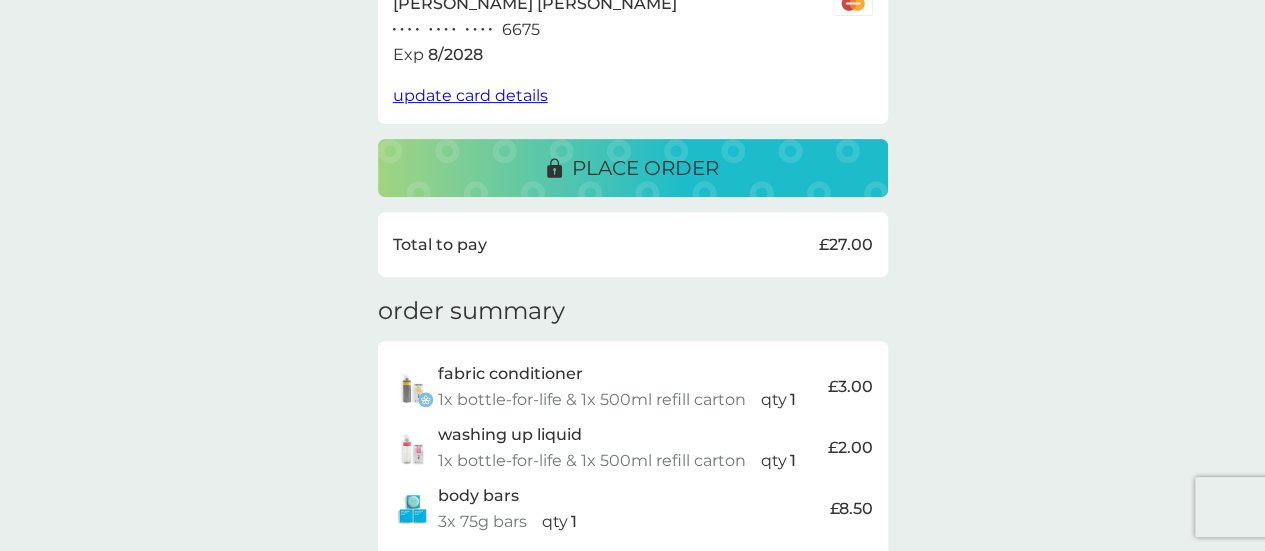 click on "place order" at bounding box center (645, 168) 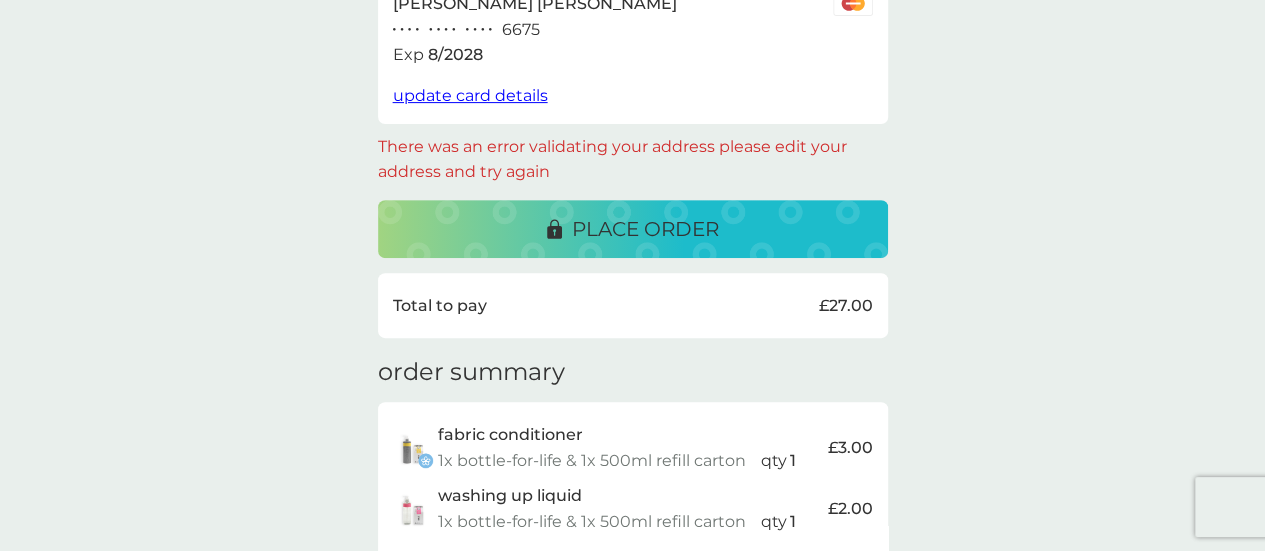 click on "place order" at bounding box center [645, 229] 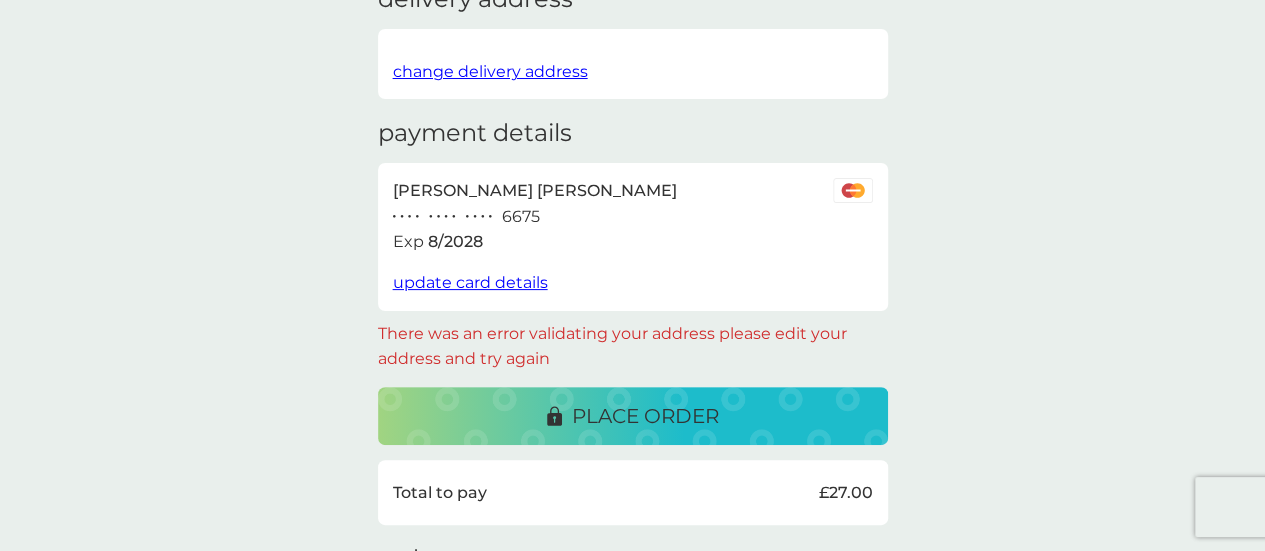 scroll, scrollTop: 56, scrollLeft: 0, axis: vertical 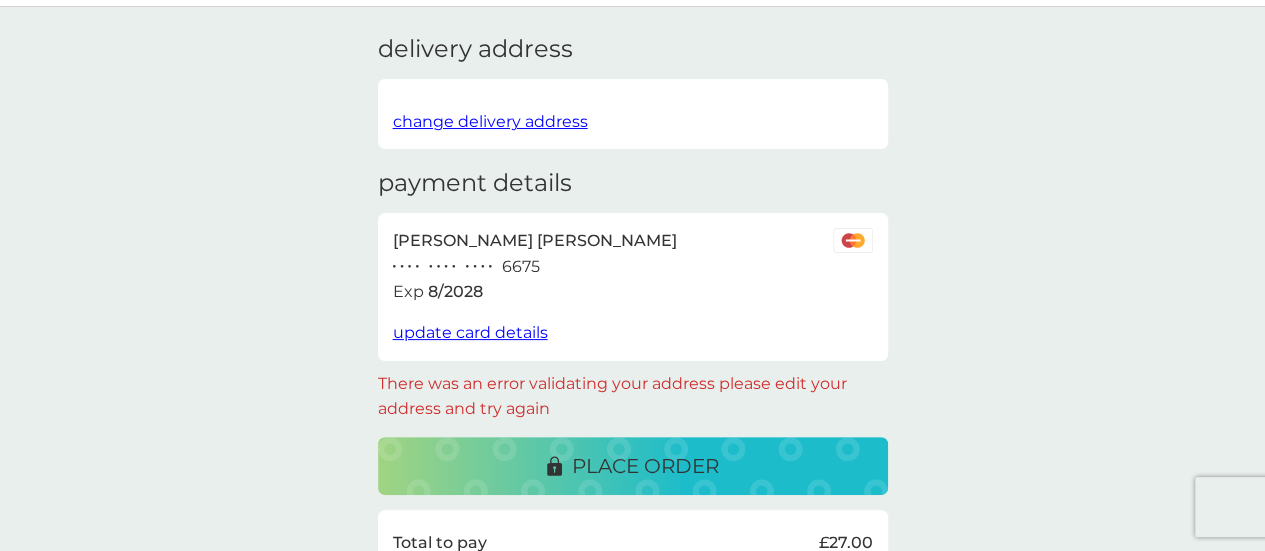 click on "update card details" at bounding box center [470, 332] 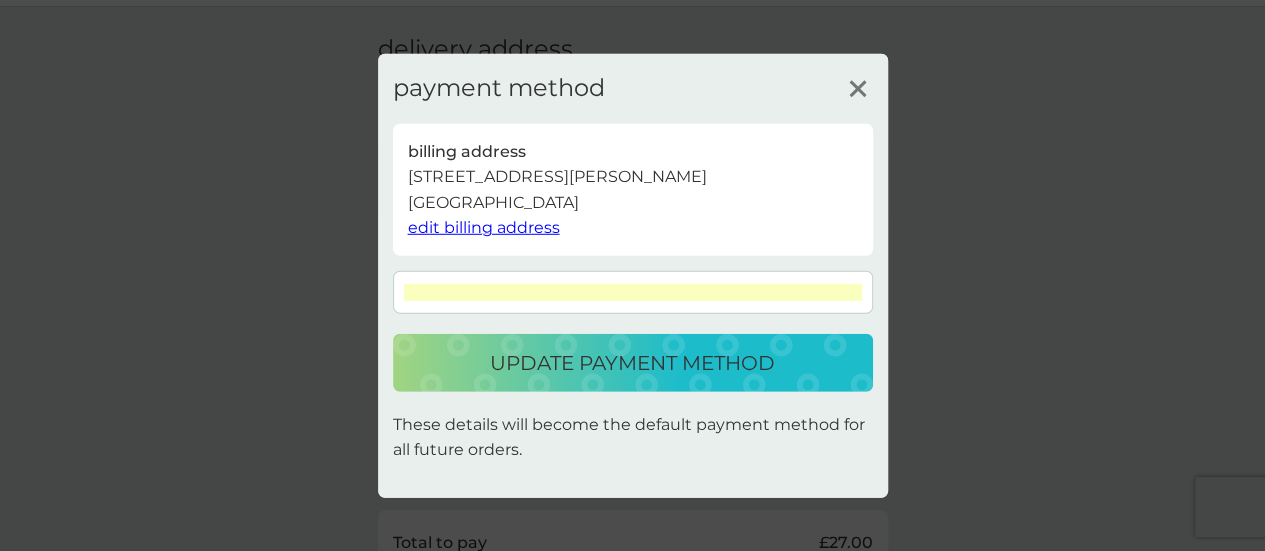 click on "update payment method" at bounding box center [632, 363] 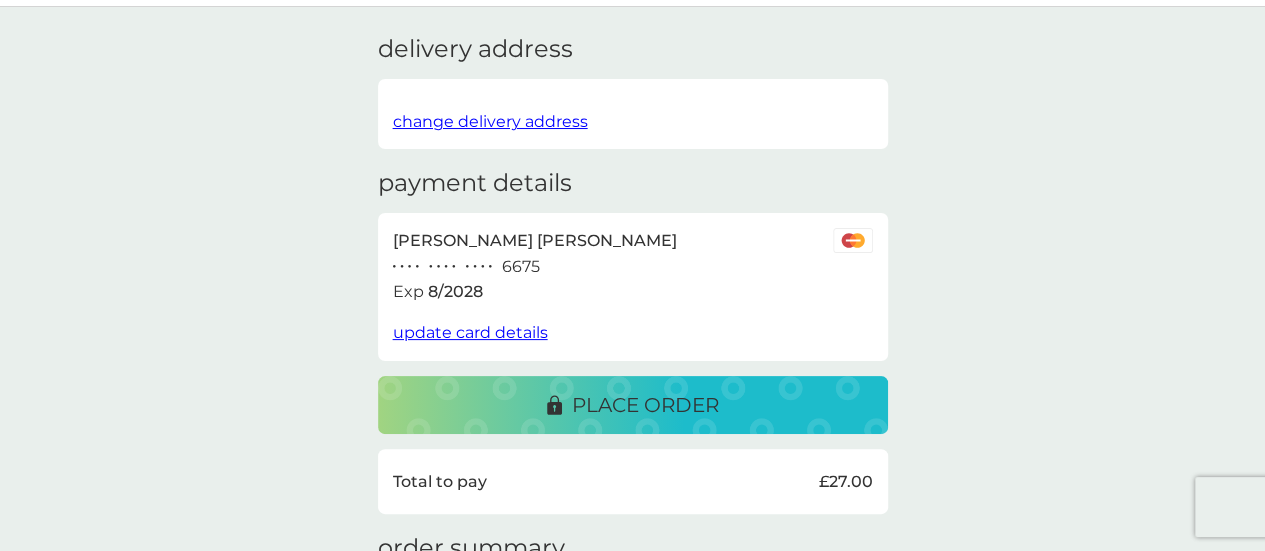 click on "place order" at bounding box center [645, 405] 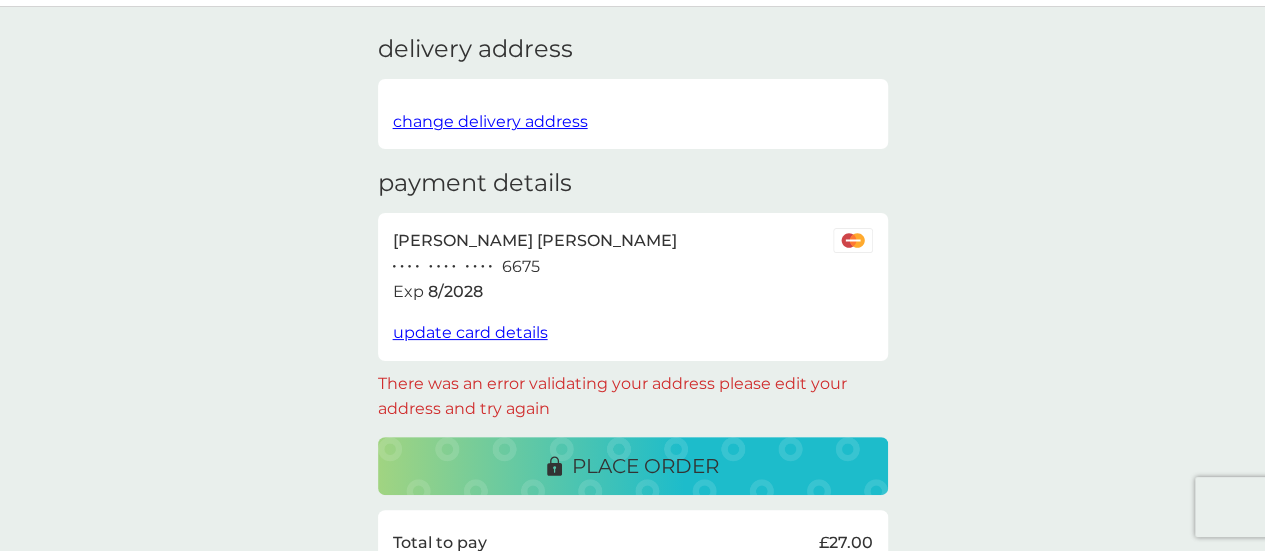 click on "change delivery address" at bounding box center (490, 121) 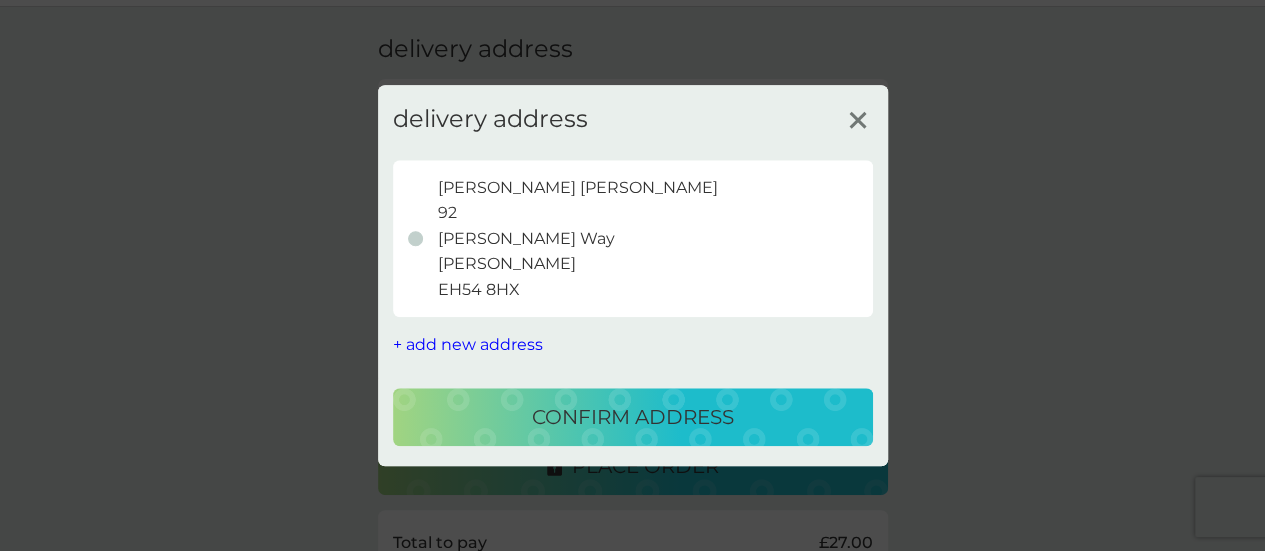 click on "confirm address" at bounding box center (633, 417) 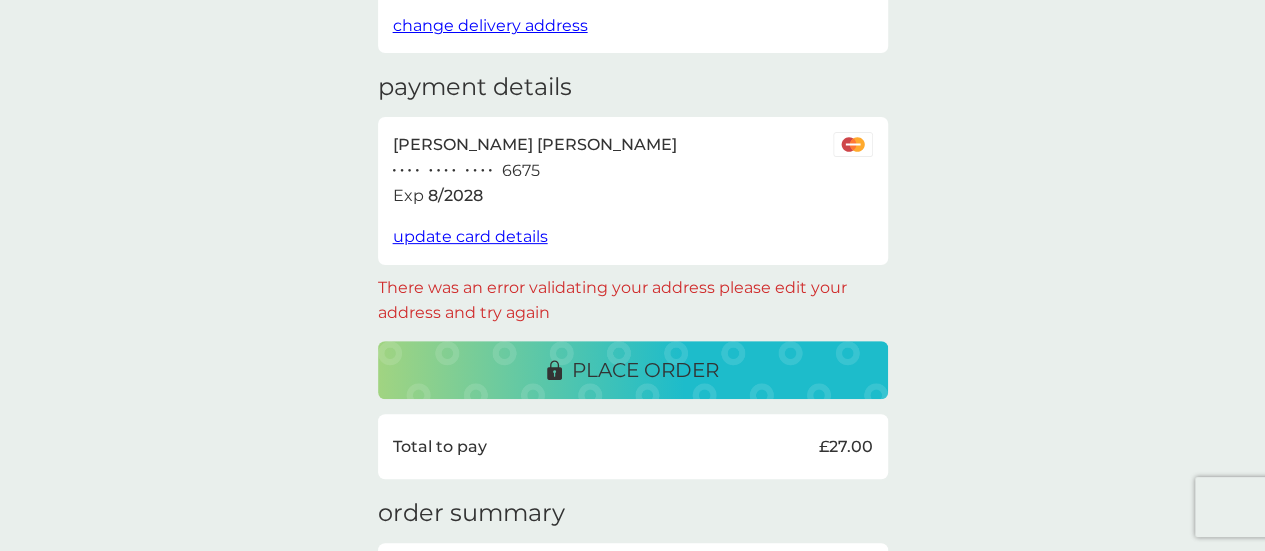 scroll, scrollTop: 292, scrollLeft: 0, axis: vertical 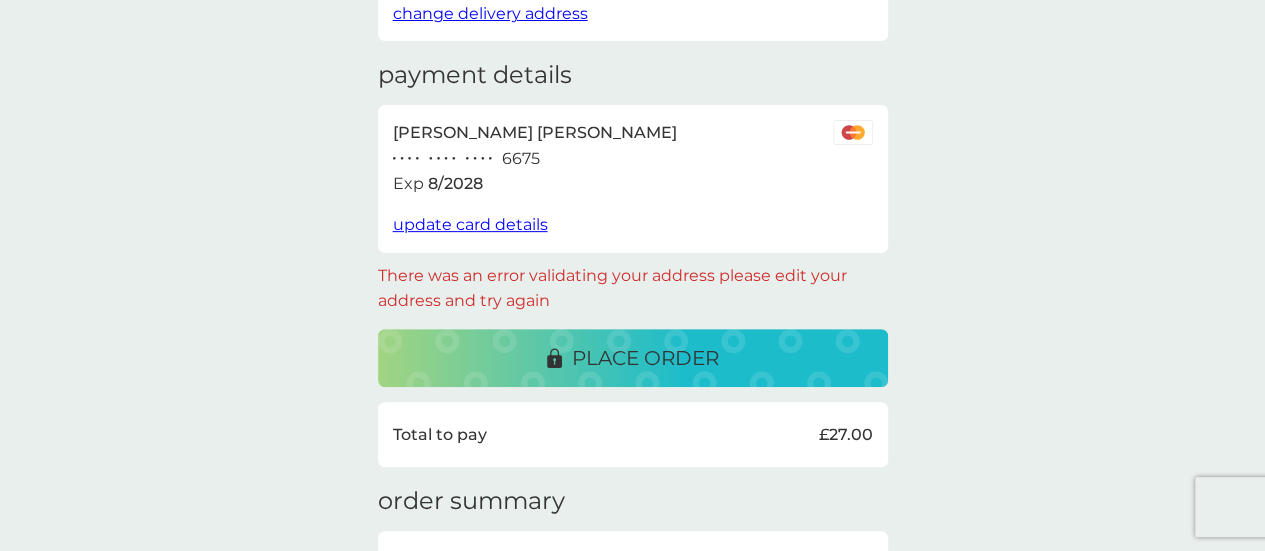 click on "place order" at bounding box center (645, 358) 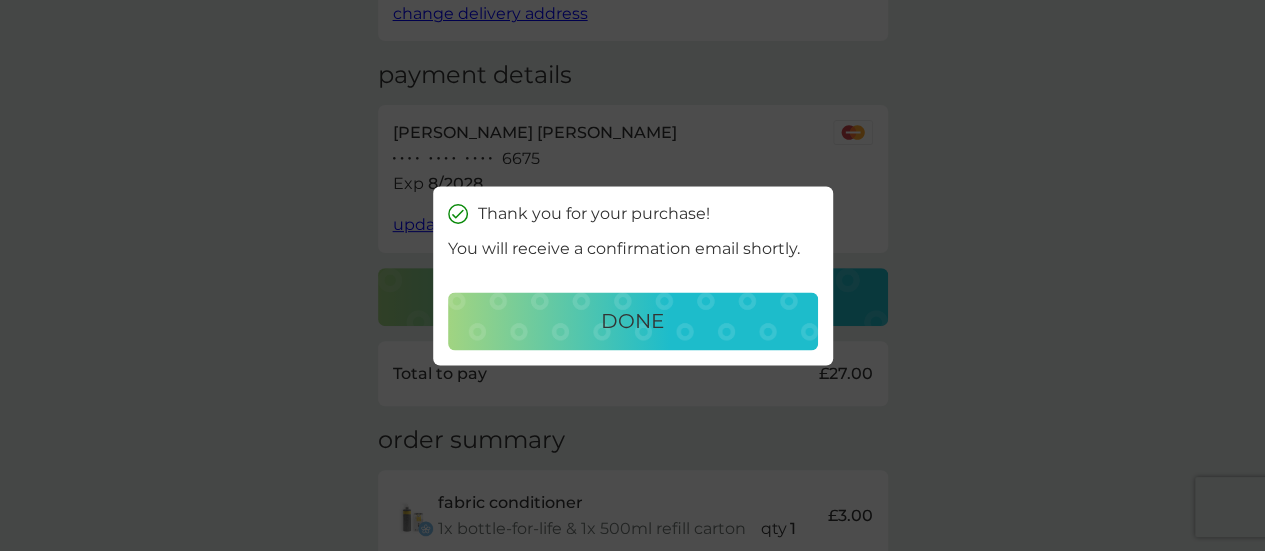 click on "done" at bounding box center (632, 321) 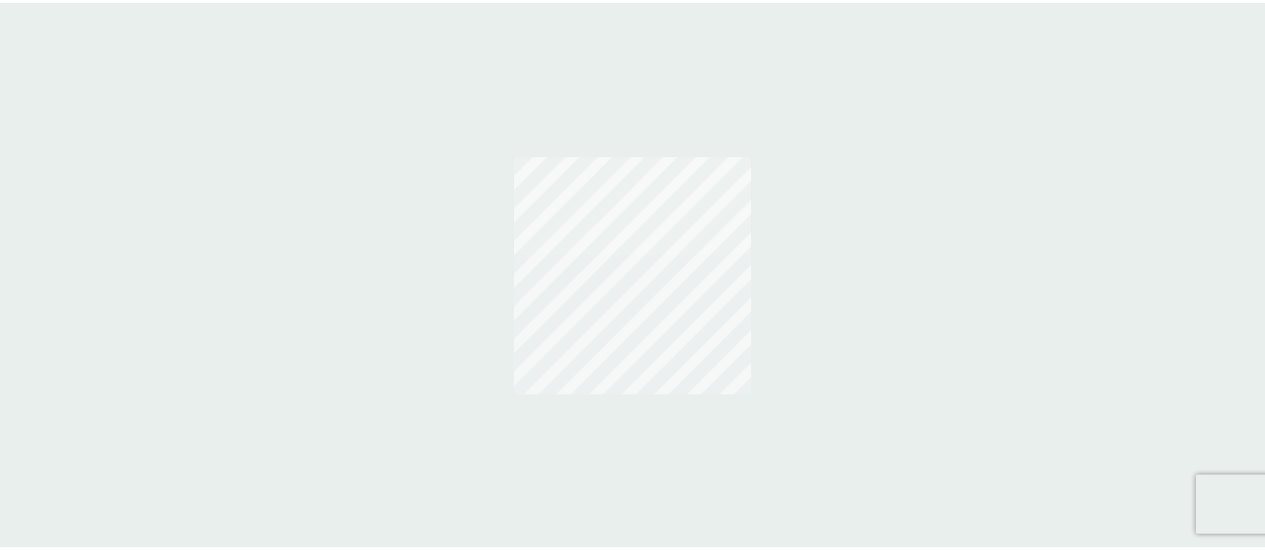 scroll, scrollTop: 0, scrollLeft: 0, axis: both 